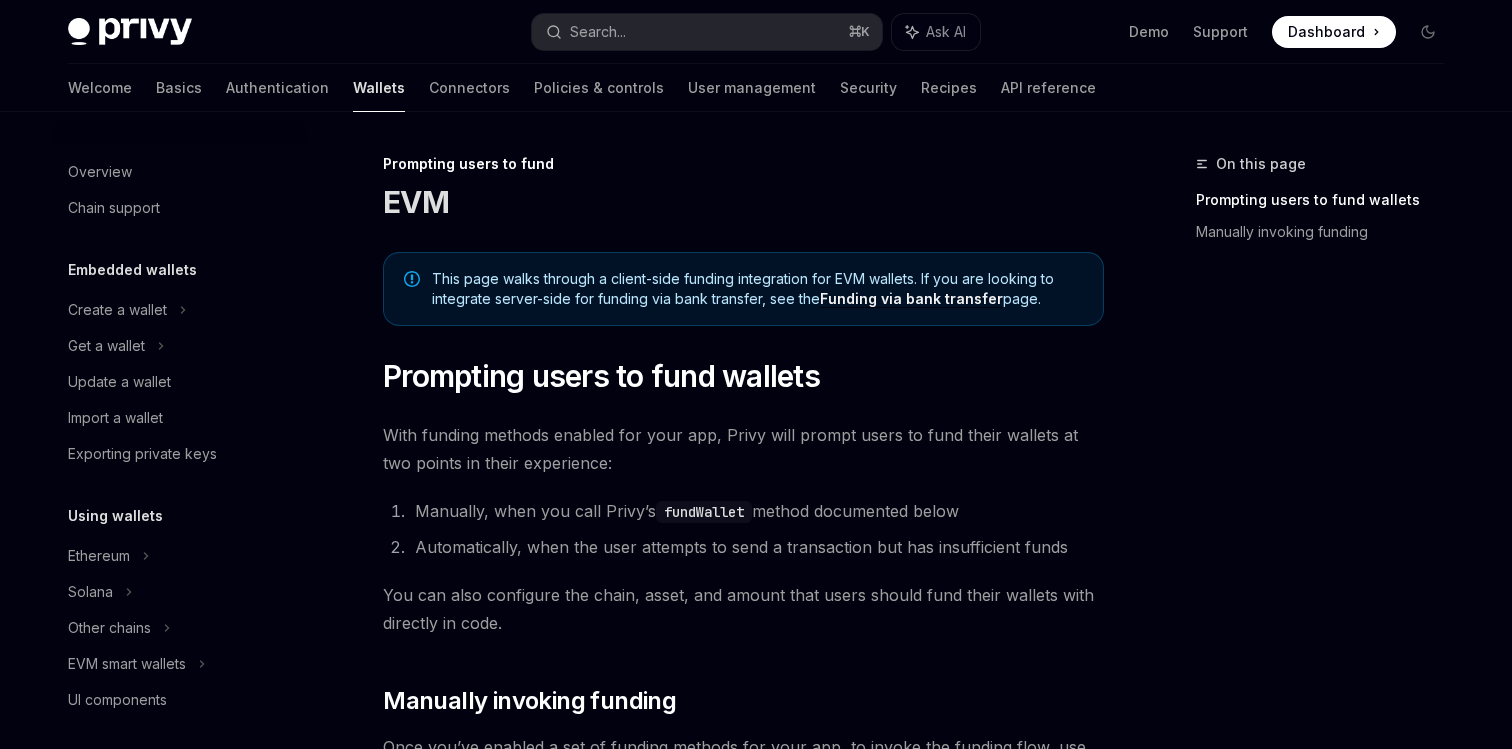 scroll, scrollTop: 0, scrollLeft: 0, axis: both 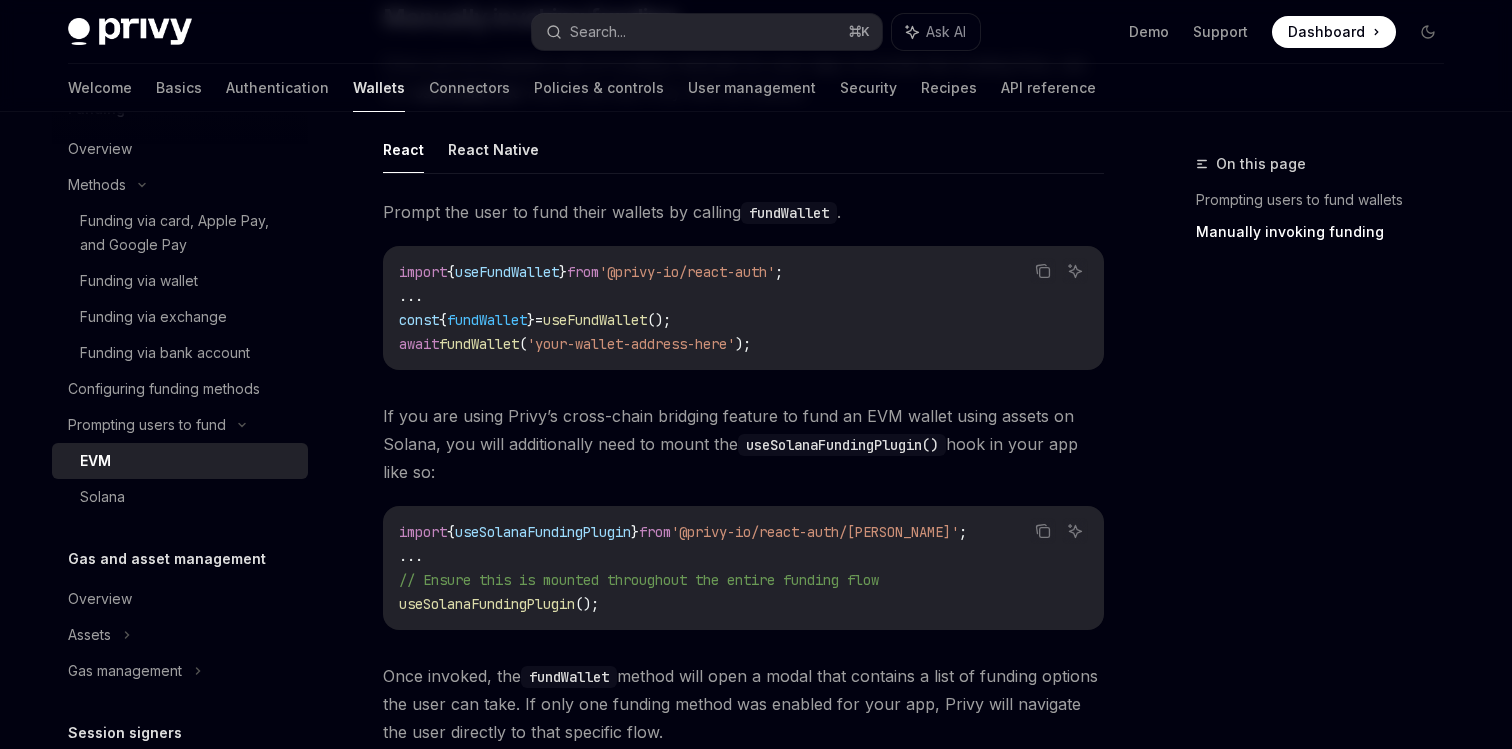 click on "'@privy-io/react-auth'" at bounding box center [687, 272] 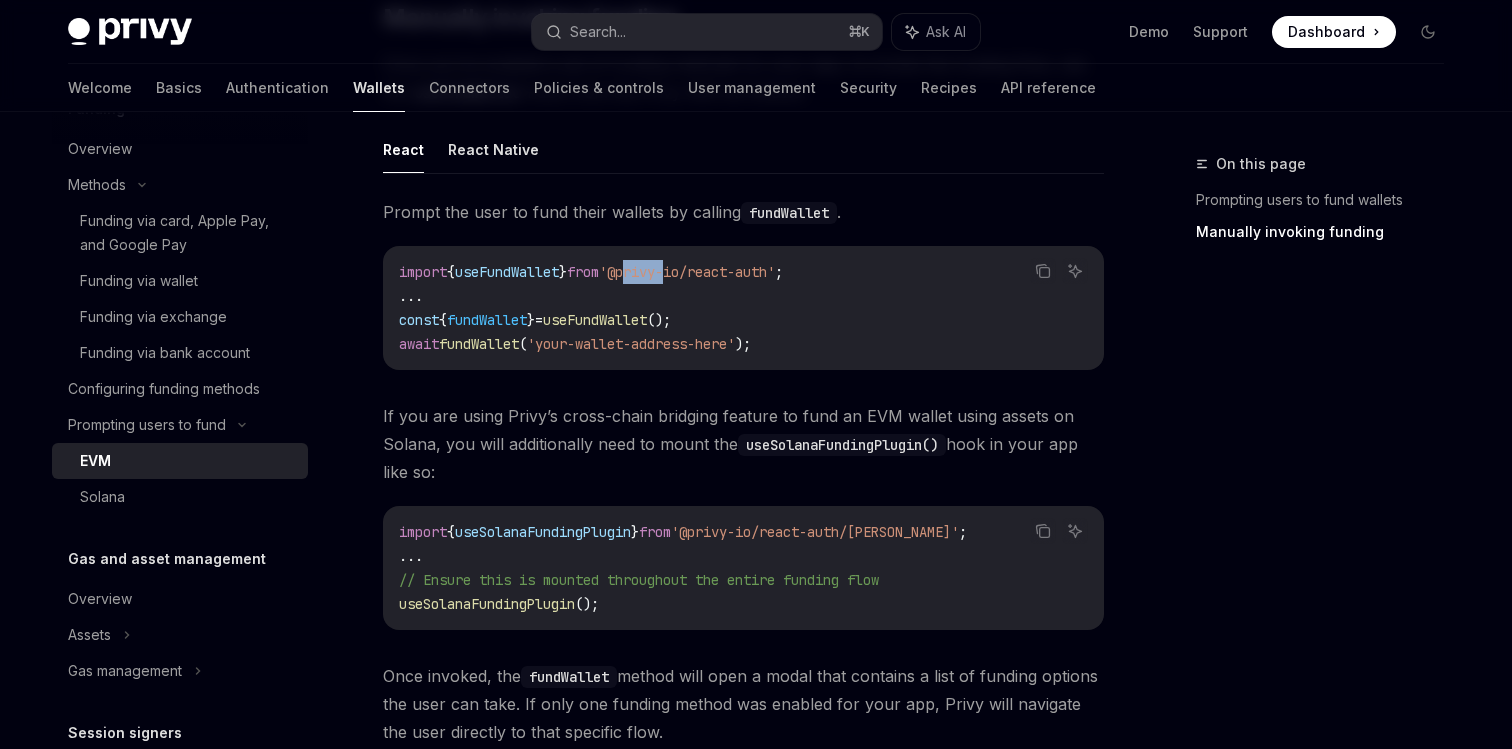 click on "'@privy-io/react-auth'" at bounding box center (687, 272) 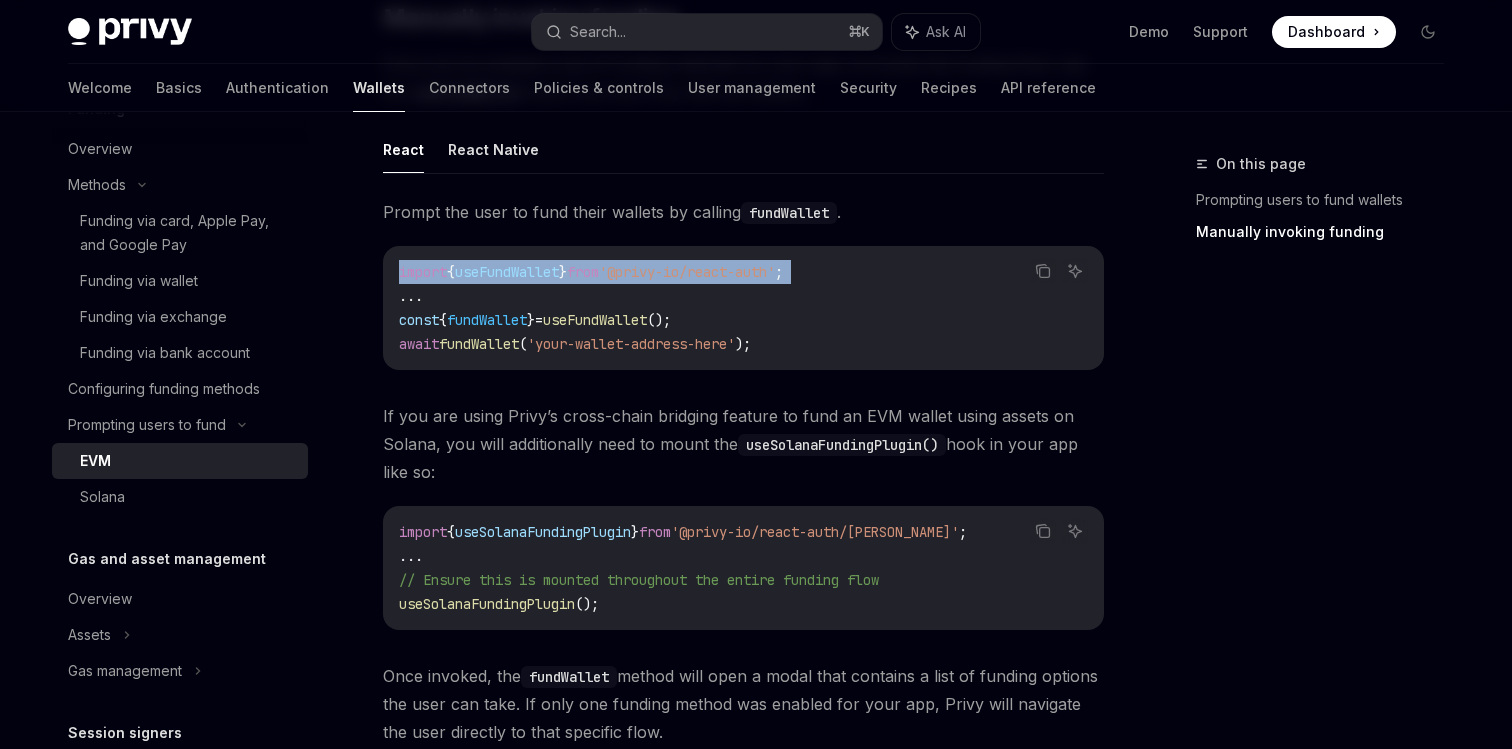 copy on "import  { useFundWallet }  from  '@privy-io/react-auth' ;" 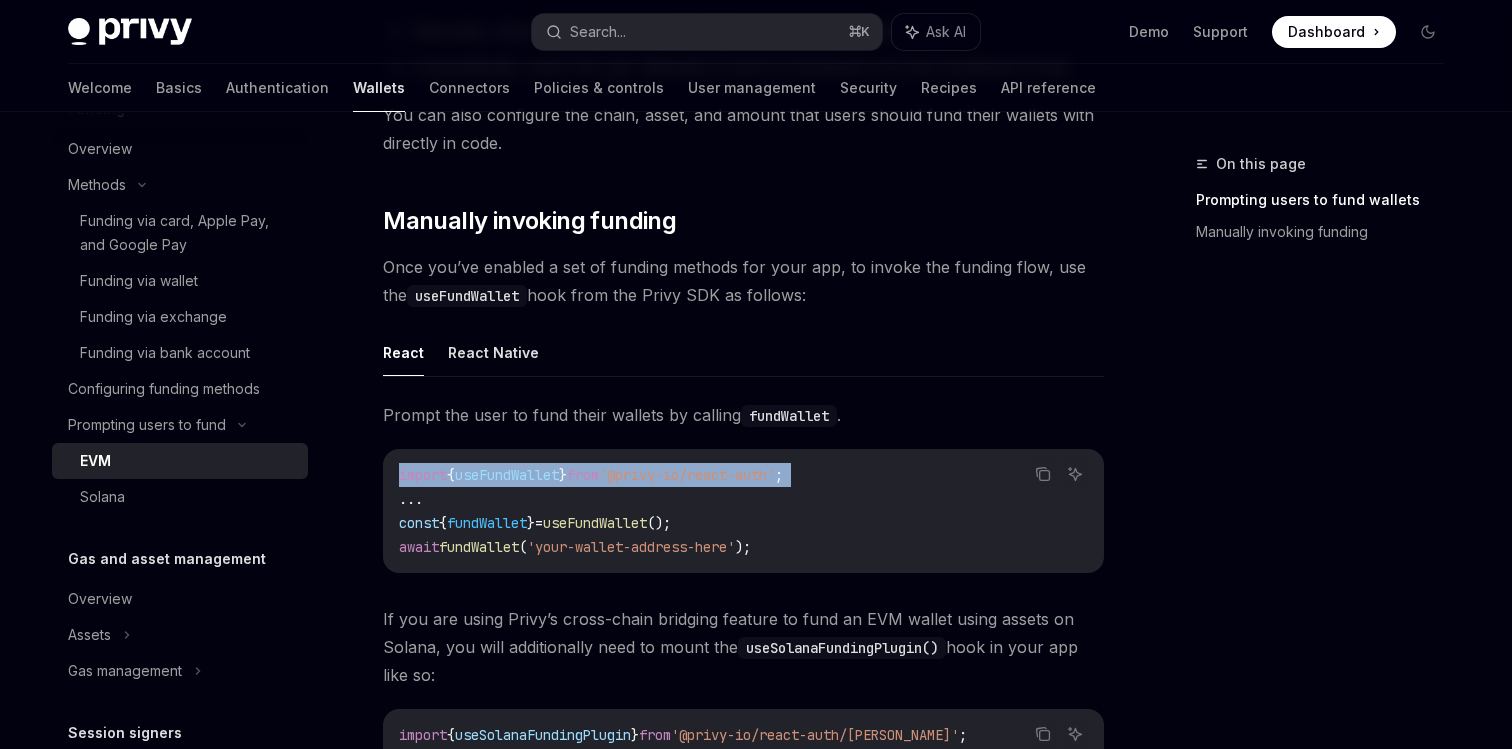 scroll, scrollTop: 481, scrollLeft: 0, axis: vertical 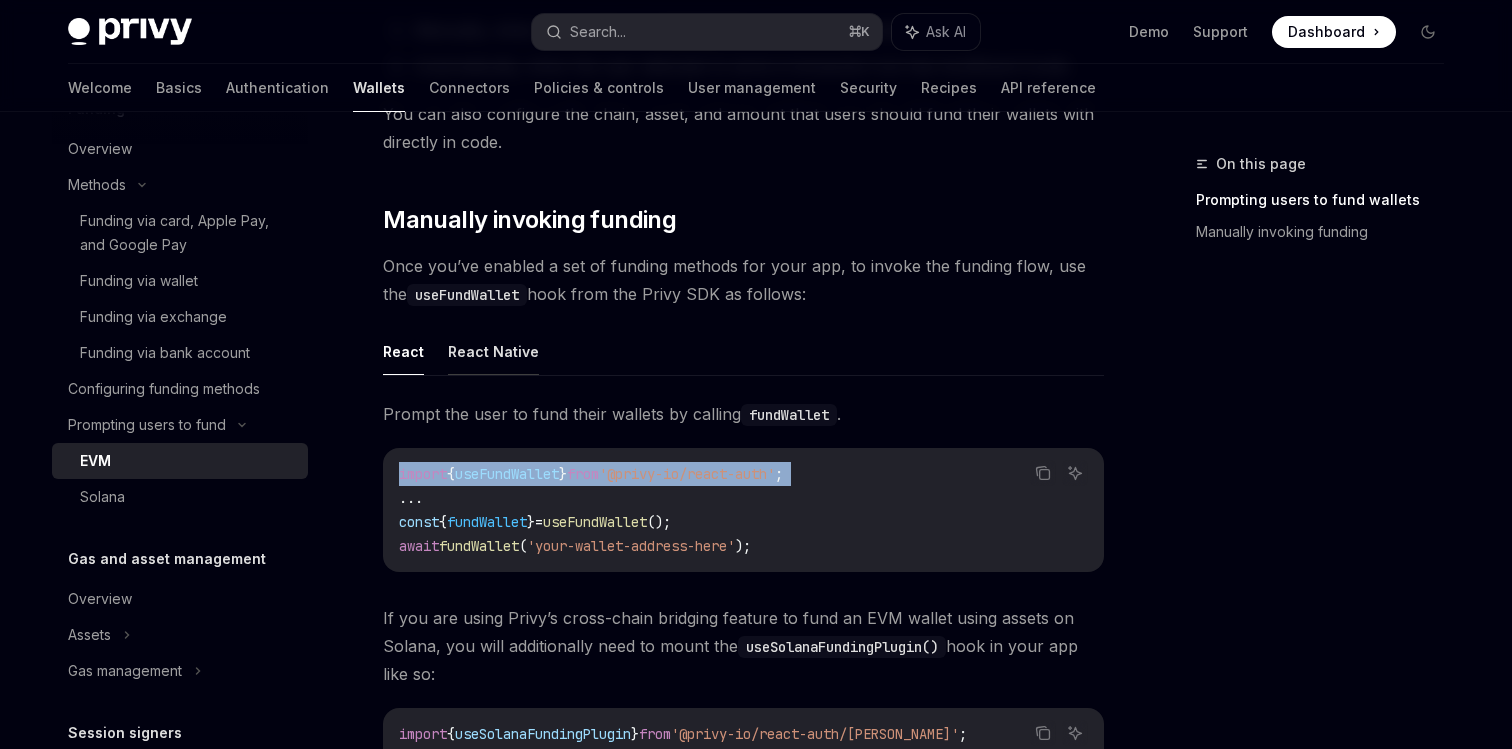 click on "React Native" at bounding box center [493, 351] 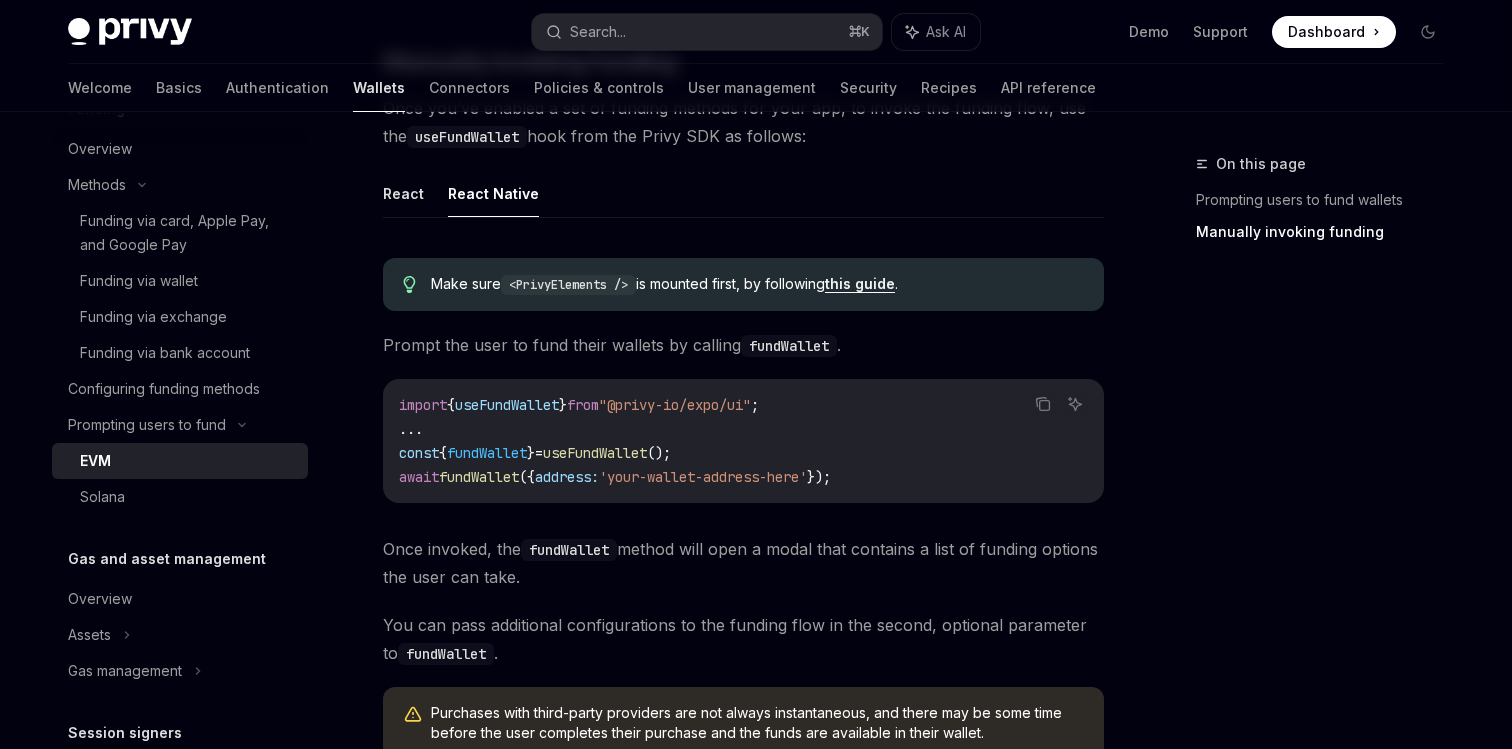 scroll, scrollTop: 641, scrollLeft: 0, axis: vertical 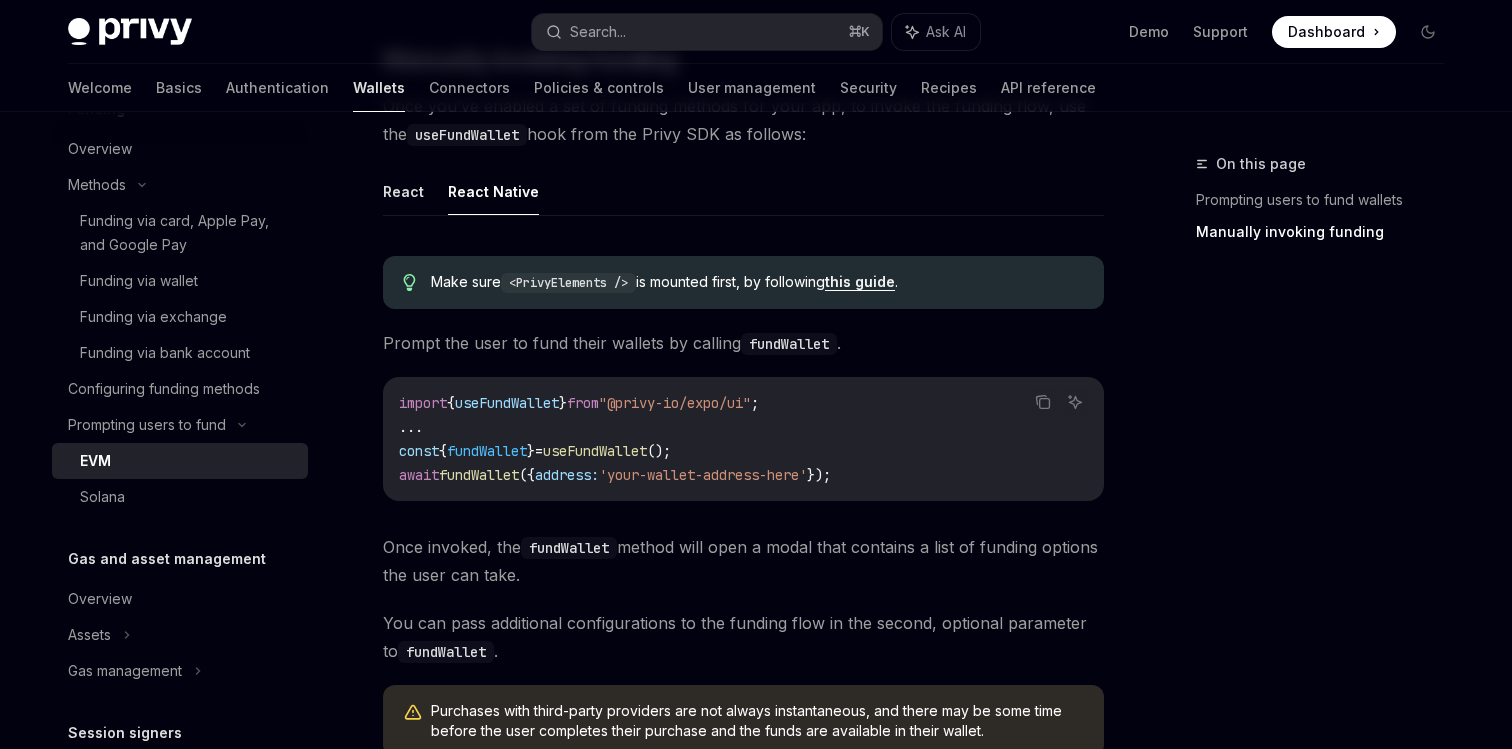 type 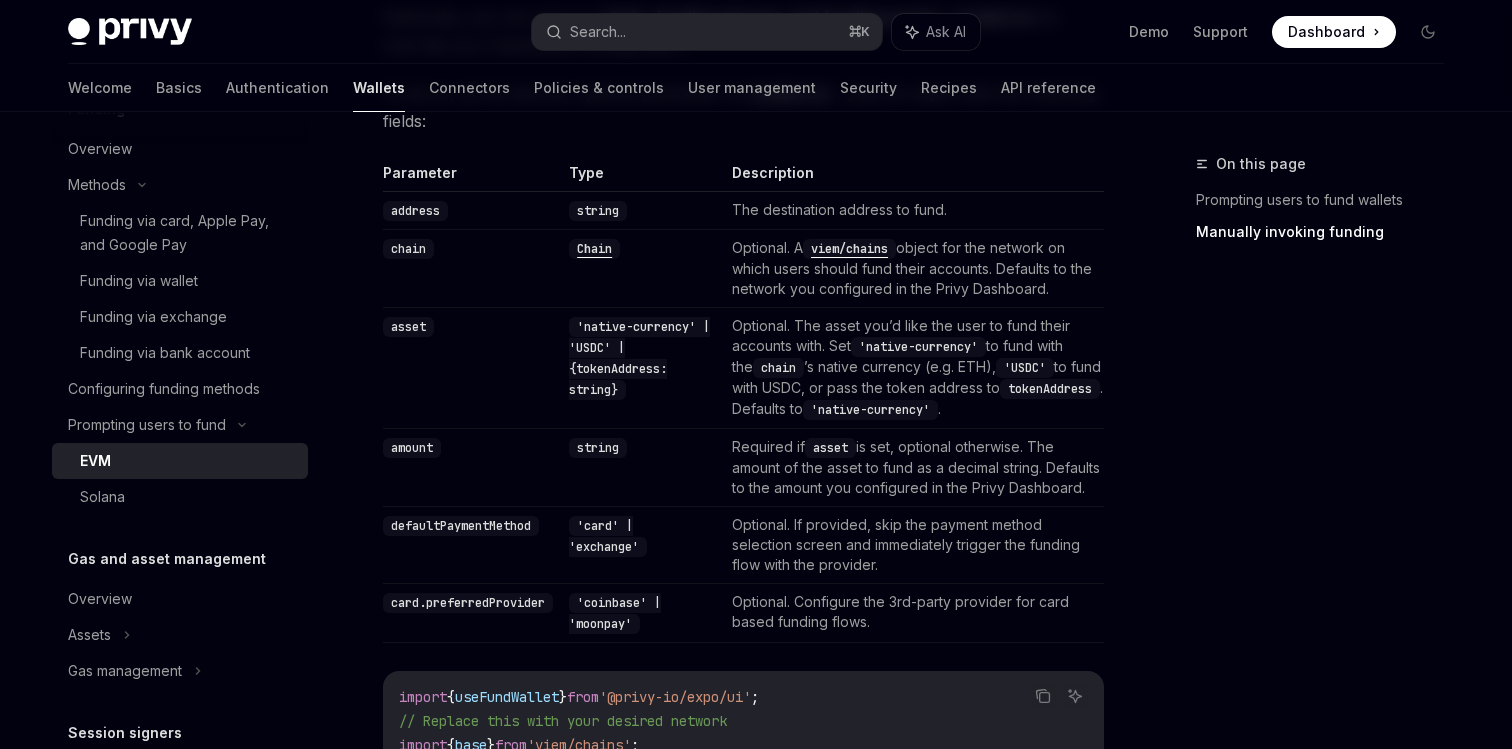scroll, scrollTop: 1490, scrollLeft: 0, axis: vertical 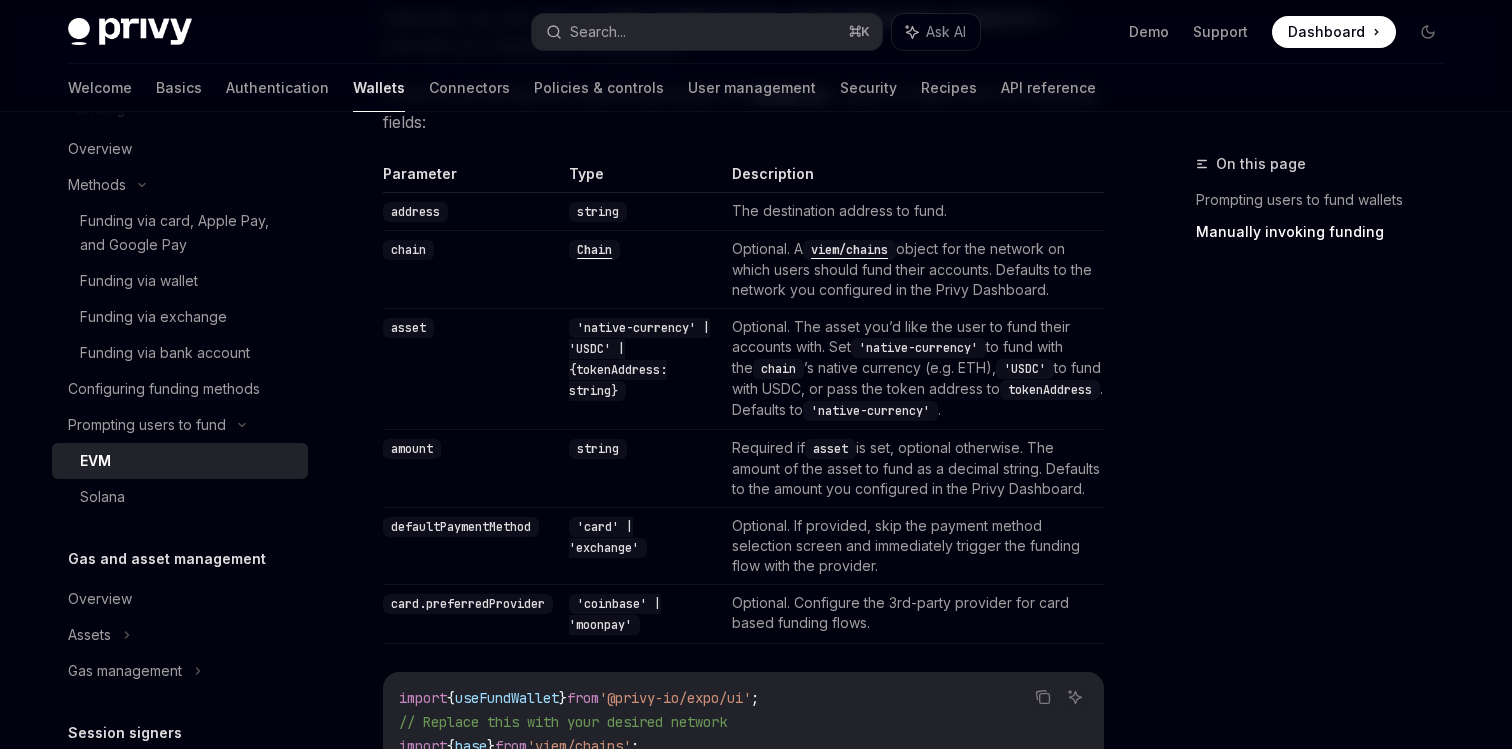 click on "'native-currency' | 'USDC' | {tokenAddress: string}" at bounding box center [639, 359] 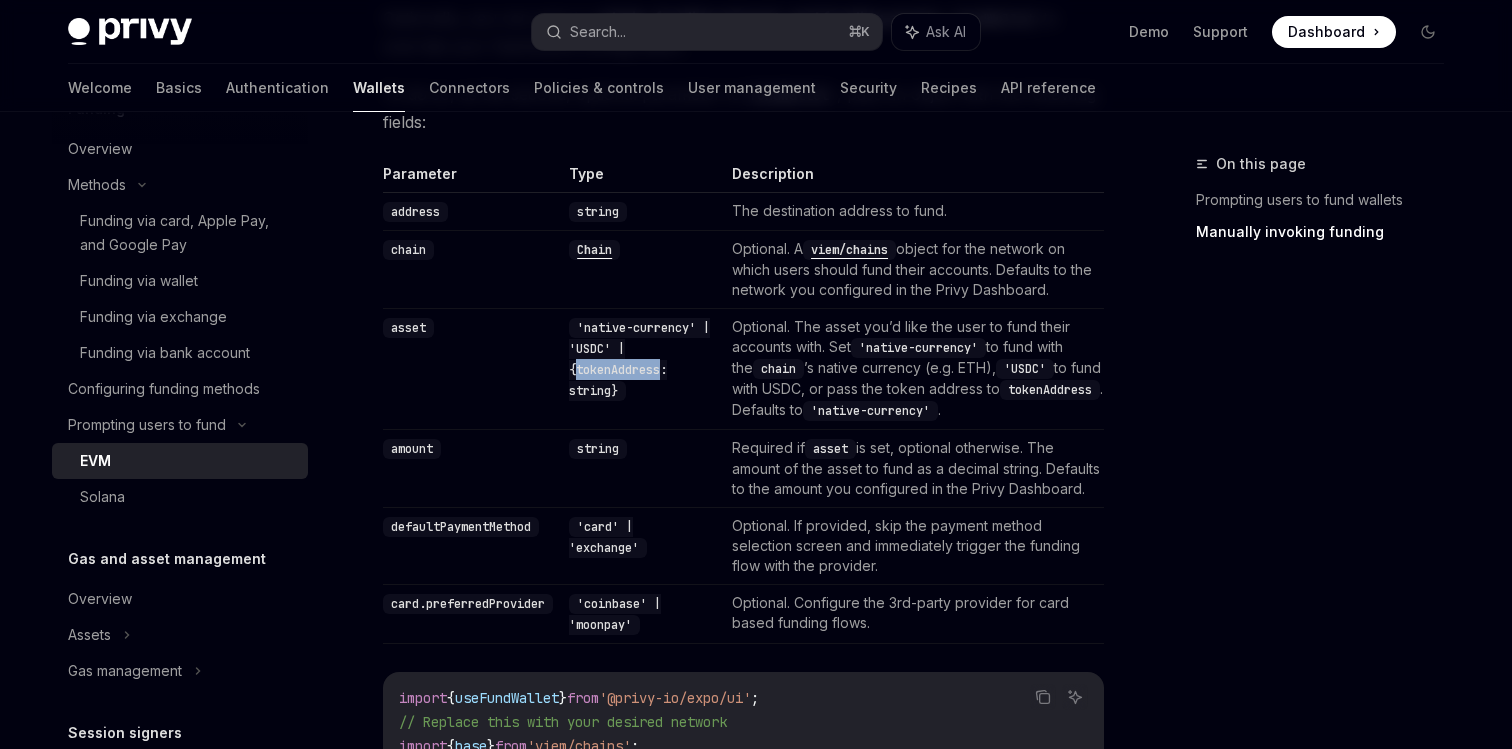 click on "'native-currency' | 'USDC' | {tokenAddress: string}" at bounding box center (639, 359) 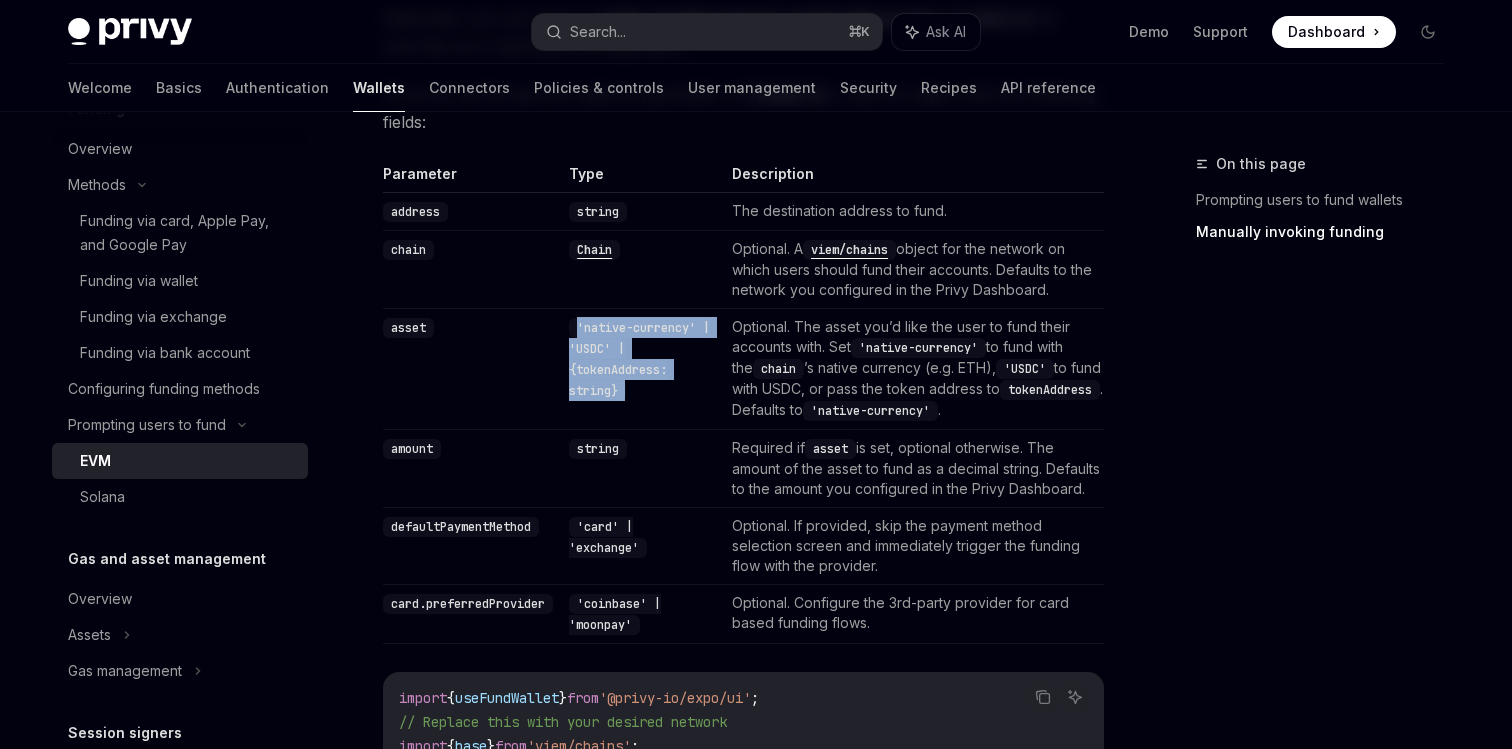 click on "'native-currency' | 'USDC' | {tokenAddress: string}" at bounding box center [639, 359] 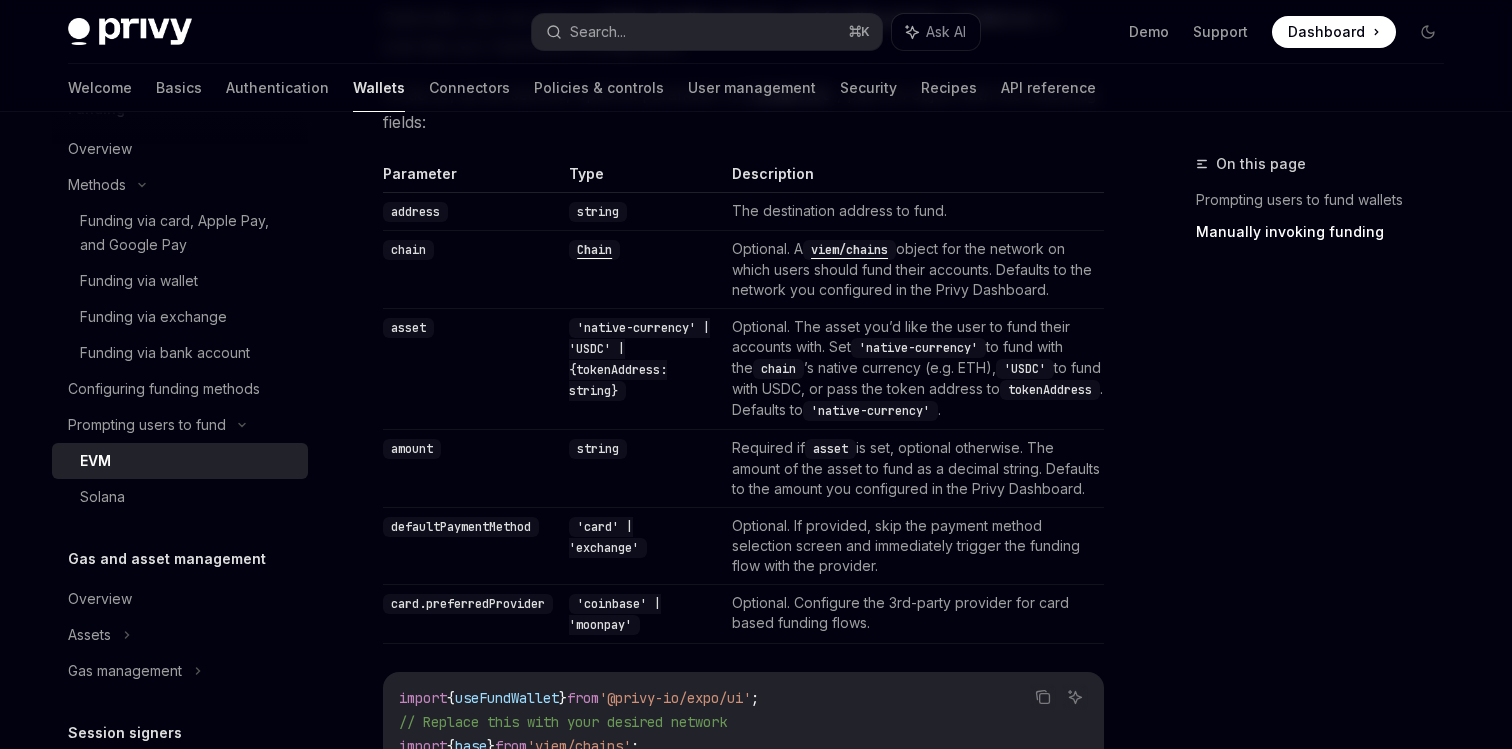 click on "'native-currency' | 'USDC' | {tokenAddress: string}" at bounding box center [639, 359] 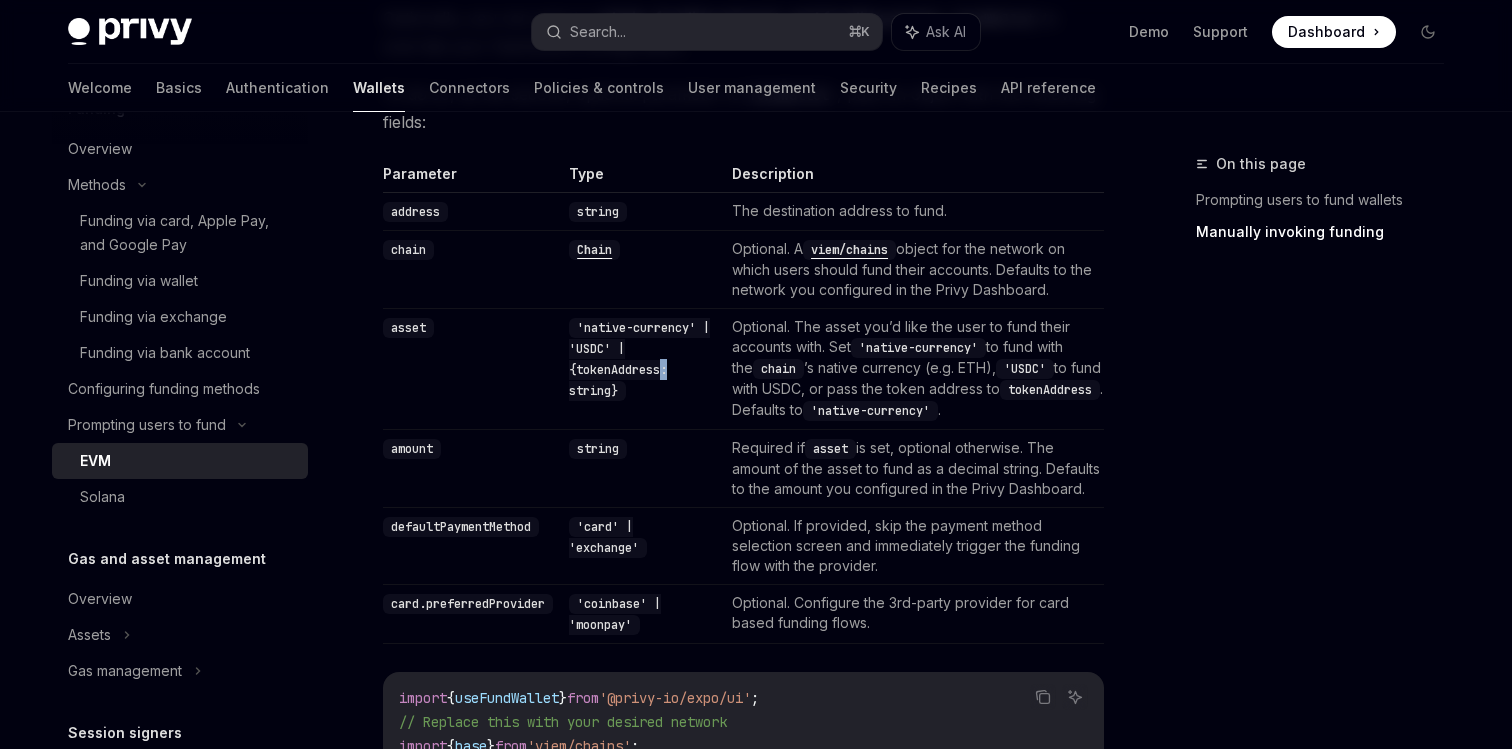 click on "'native-currency' | 'USDC' | {tokenAddress: string}" at bounding box center [639, 359] 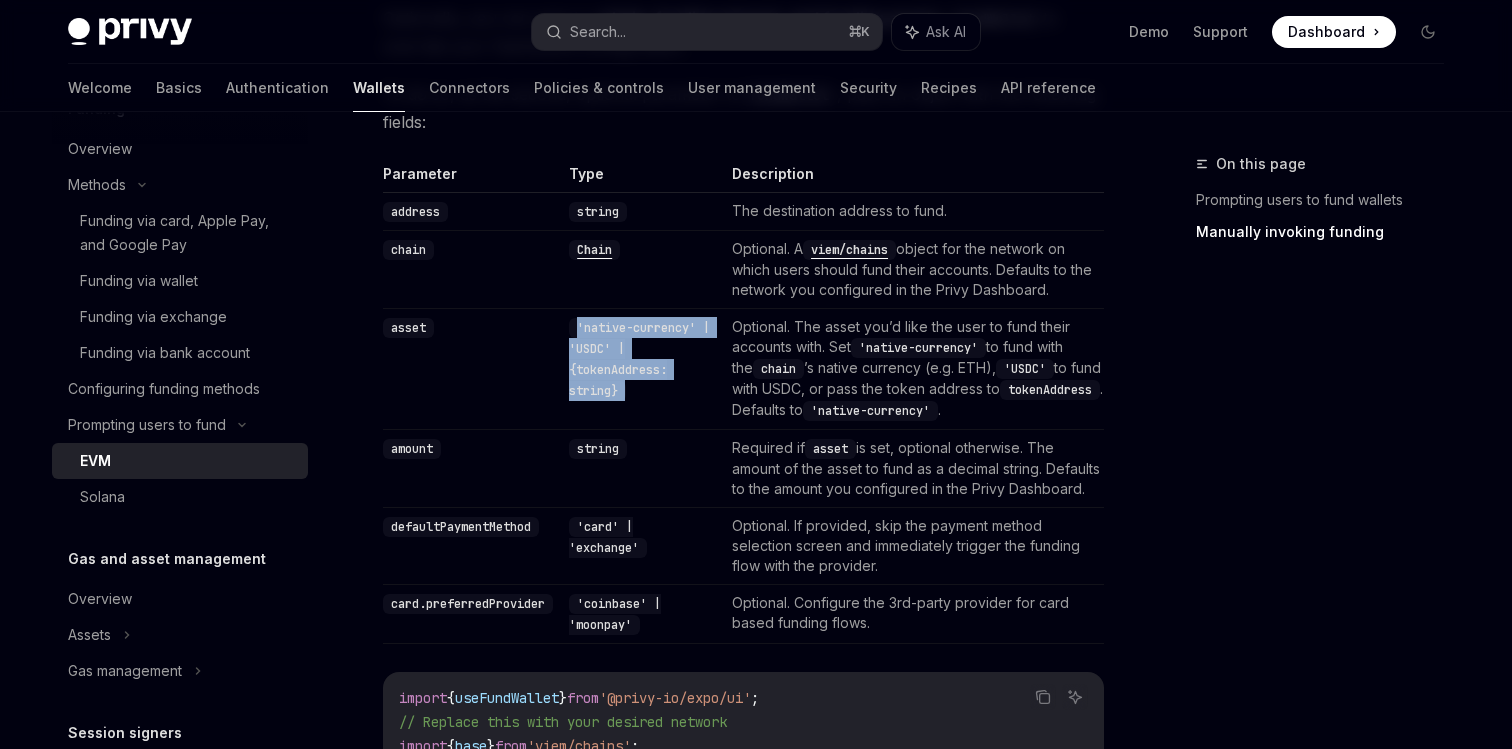 click on "'native-currency' | 'USDC' | {tokenAddress: string}" at bounding box center [639, 359] 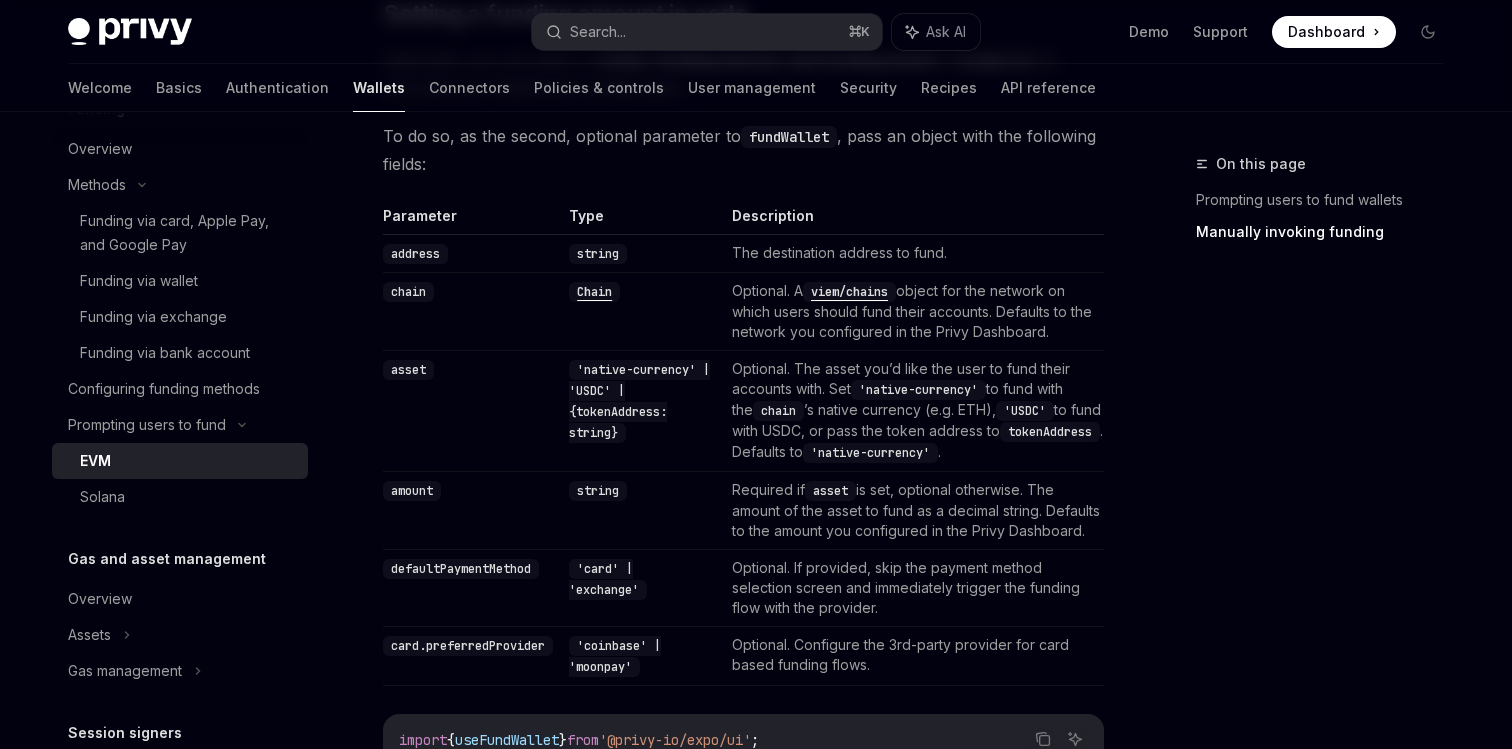 scroll, scrollTop: 1453, scrollLeft: 0, axis: vertical 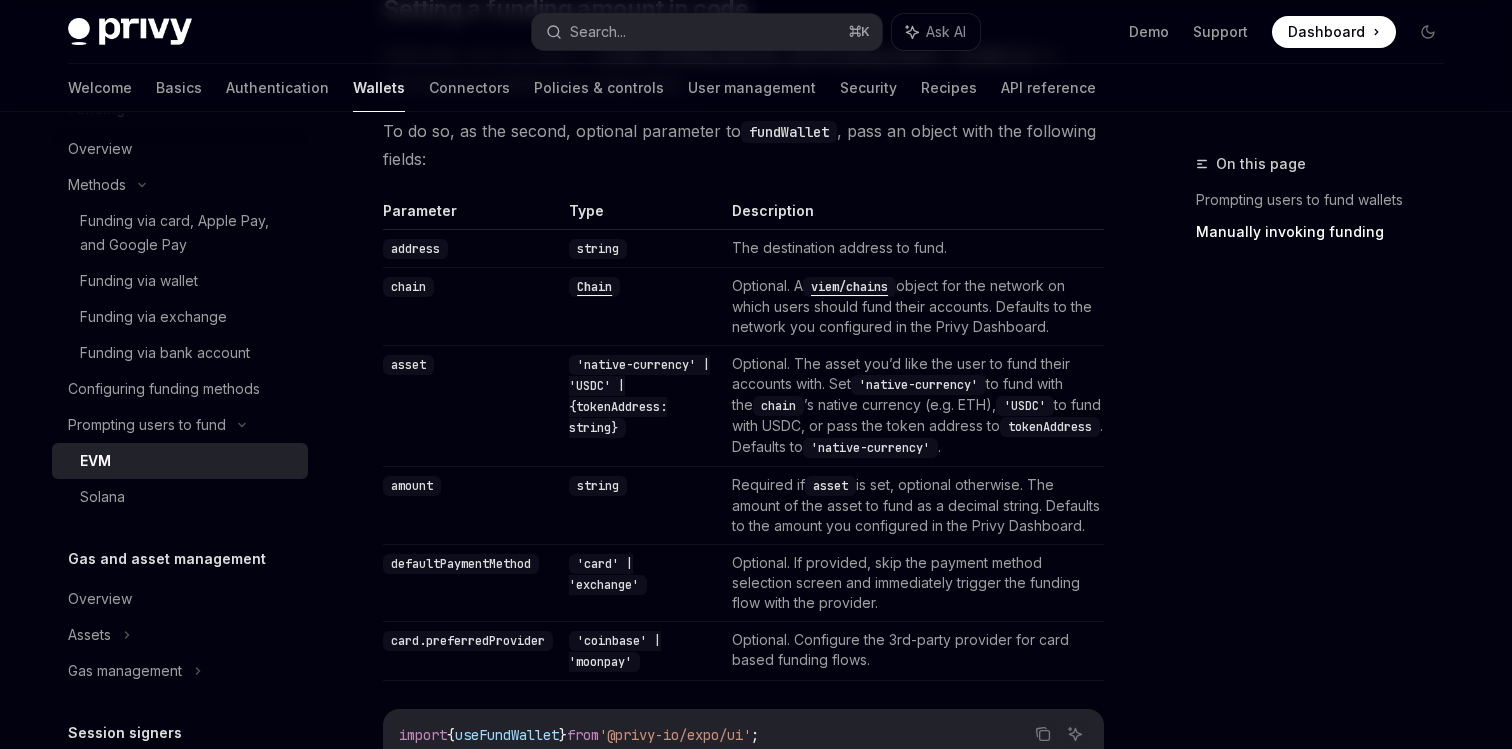 click on "defaultPaymentMethod" at bounding box center (461, 564) 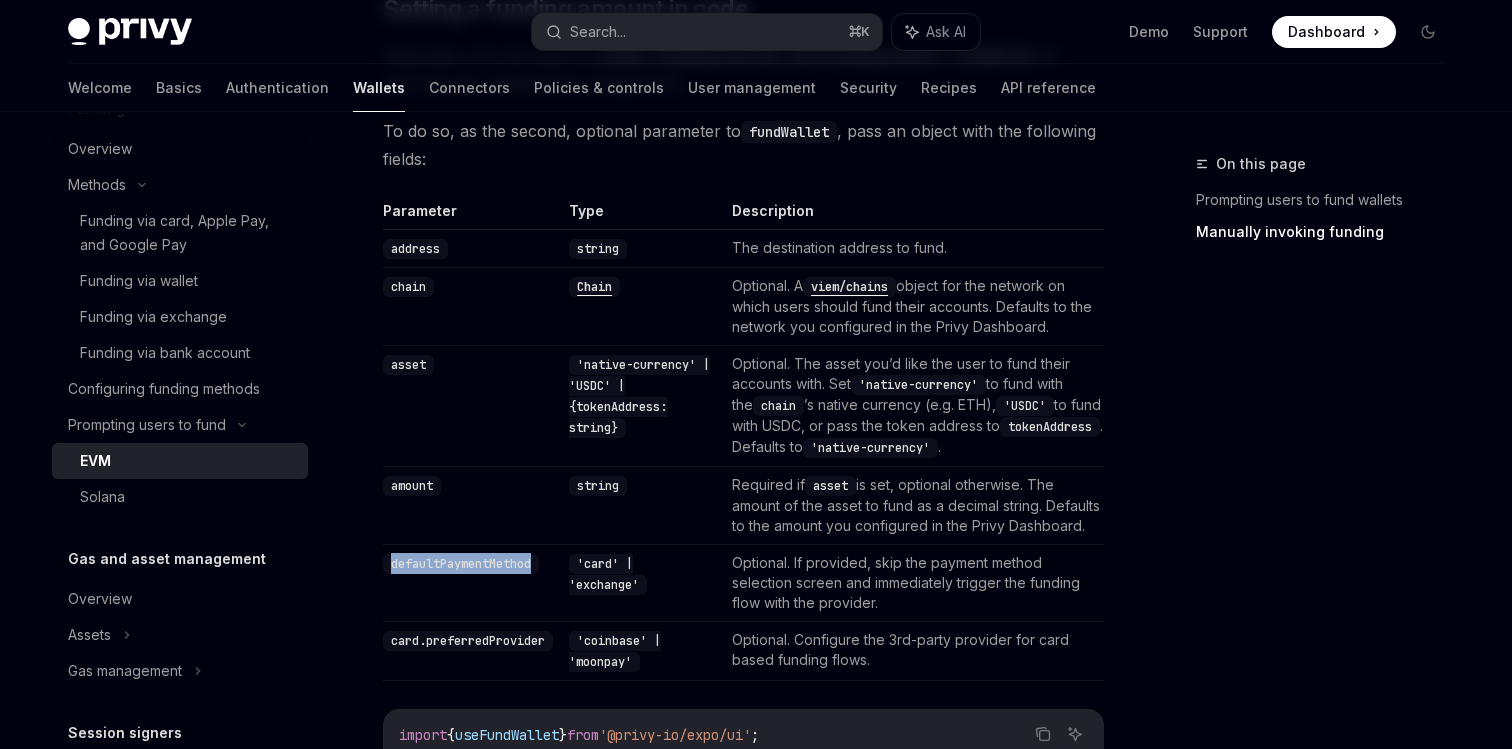 click on "defaultPaymentMethod" at bounding box center [461, 564] 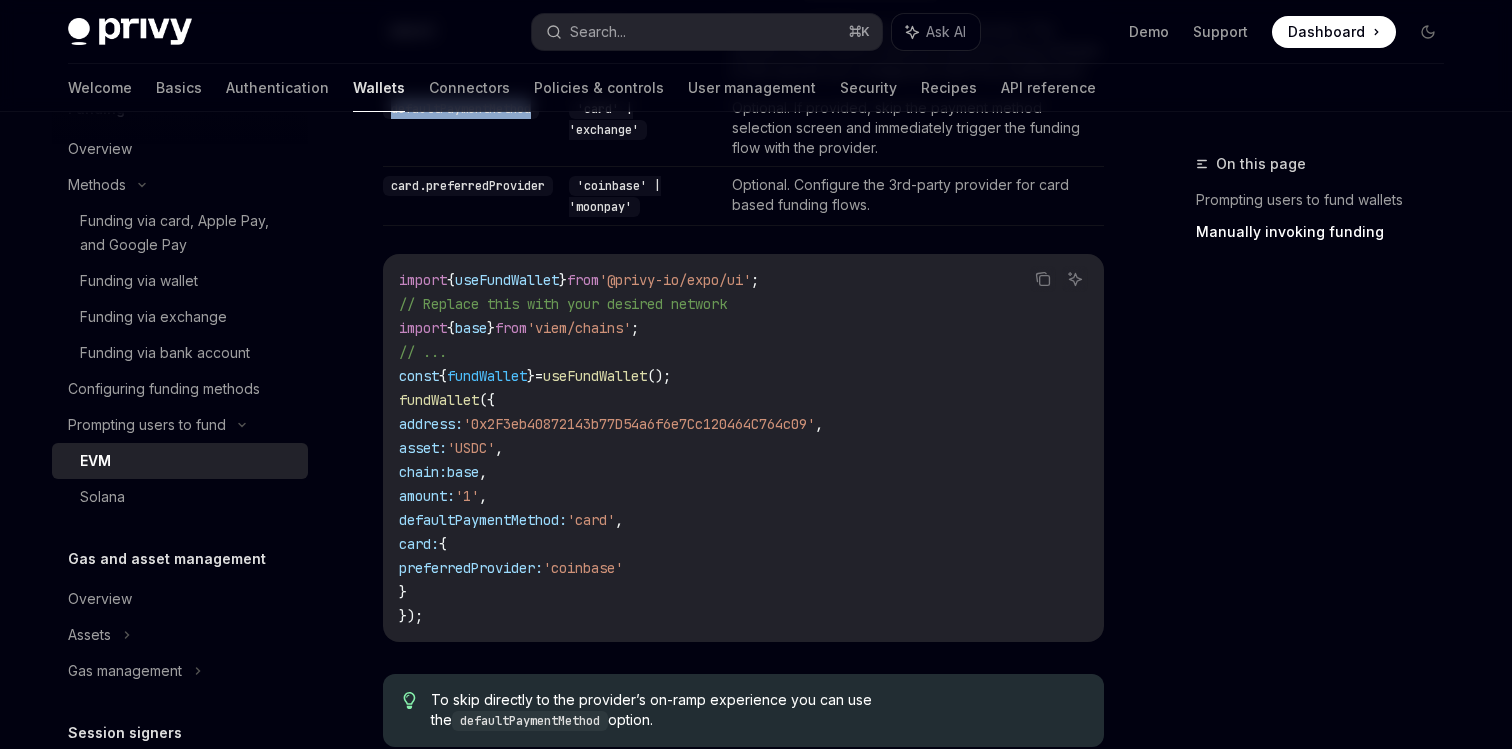 scroll, scrollTop: 1919, scrollLeft: 0, axis: vertical 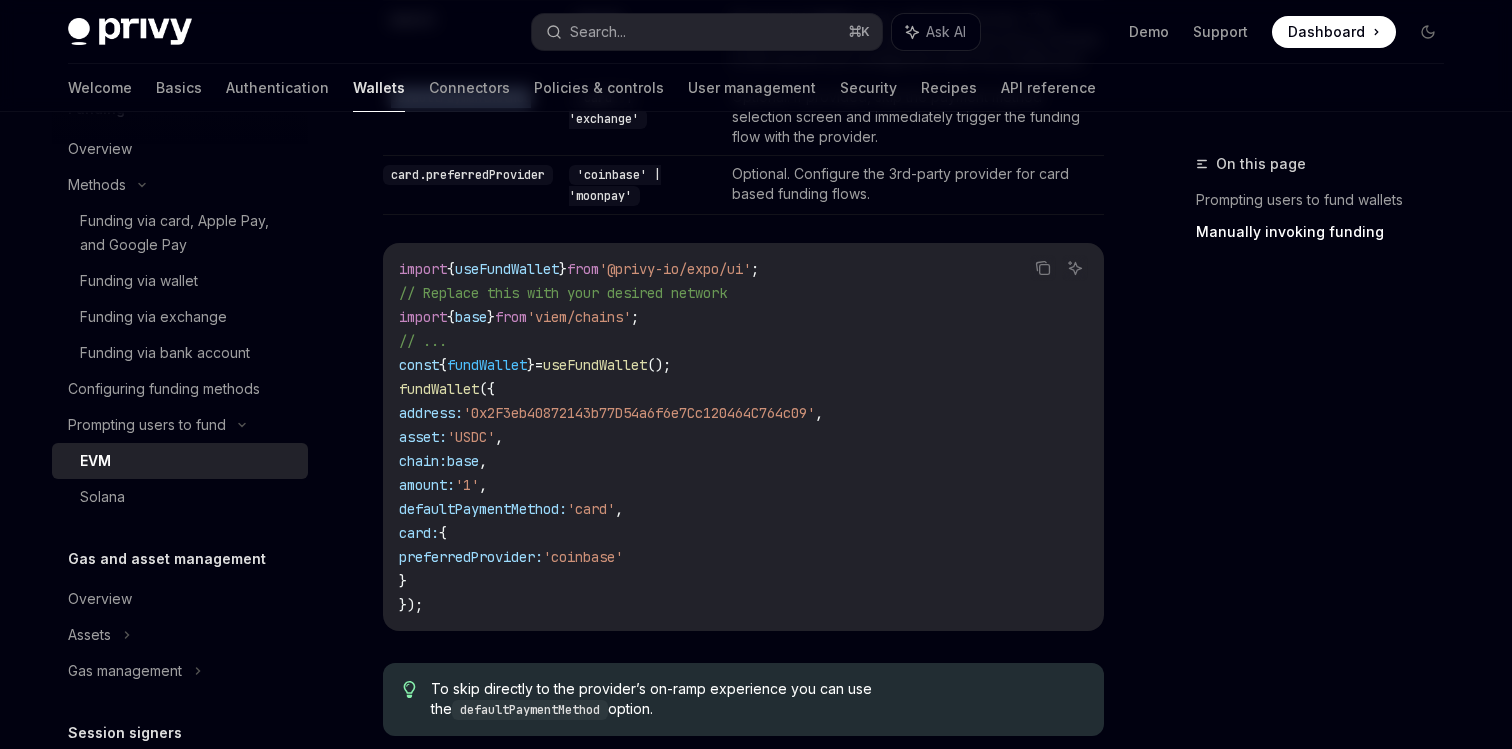 click on "'@privy-io/expo/ui'" at bounding box center [675, 269] 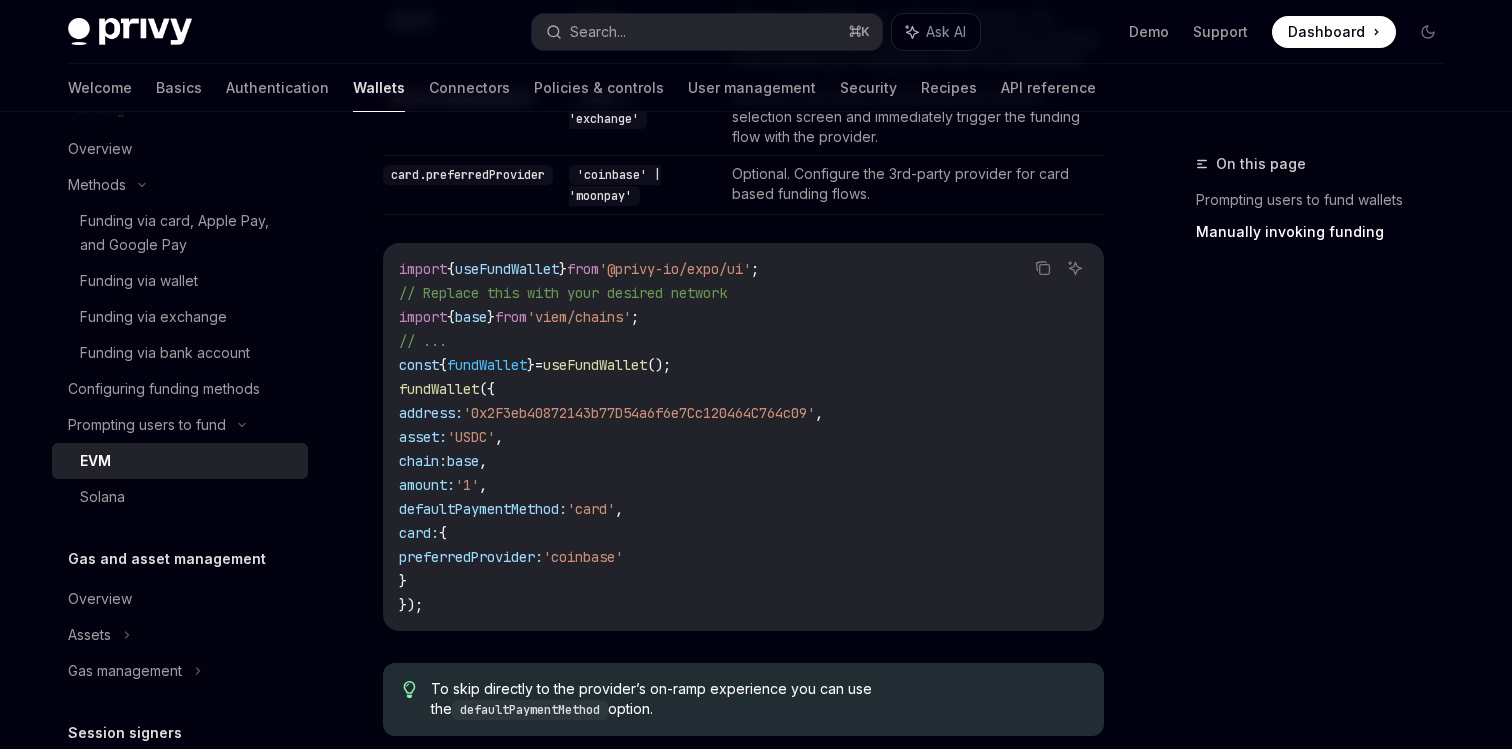 click on "'@privy-io/expo/ui'" at bounding box center [675, 269] 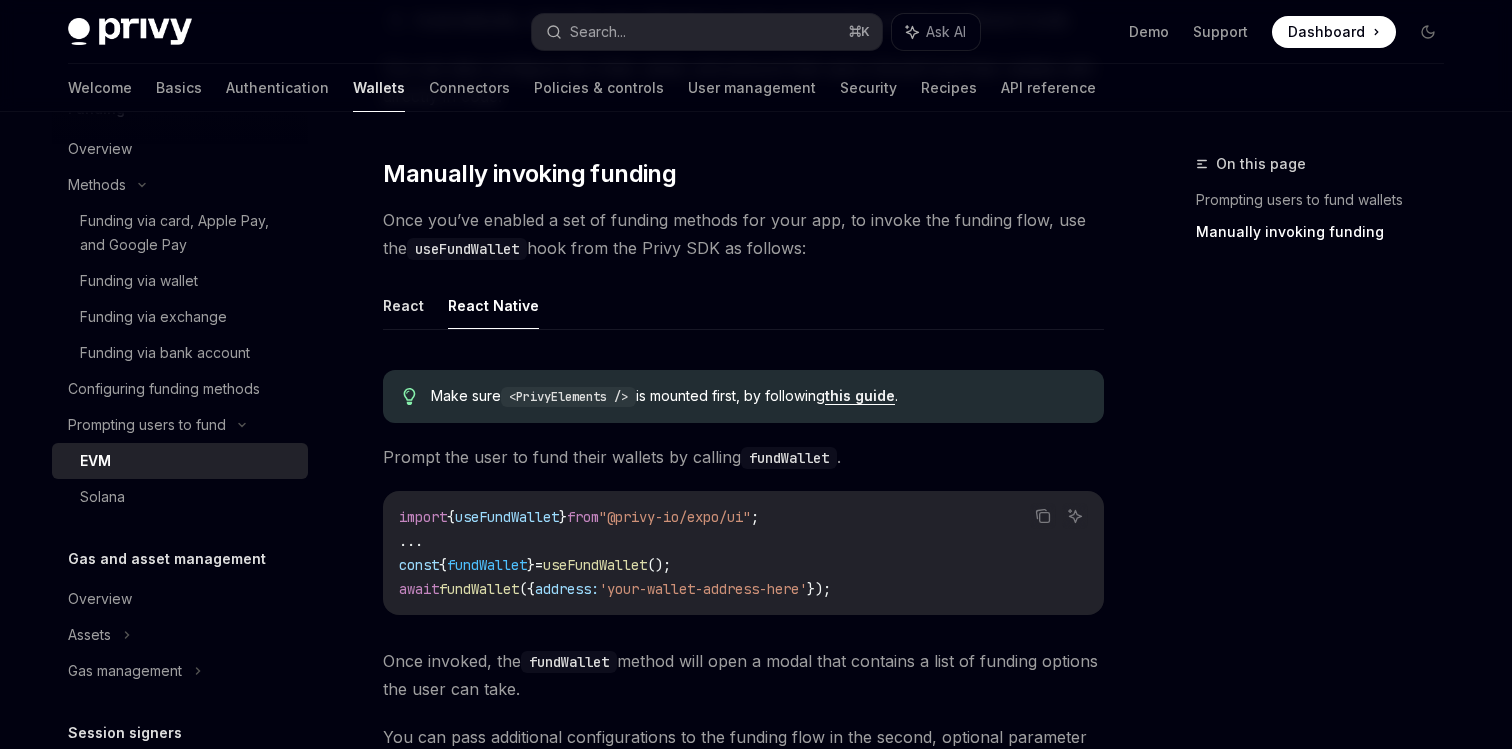 scroll, scrollTop: 516, scrollLeft: 0, axis: vertical 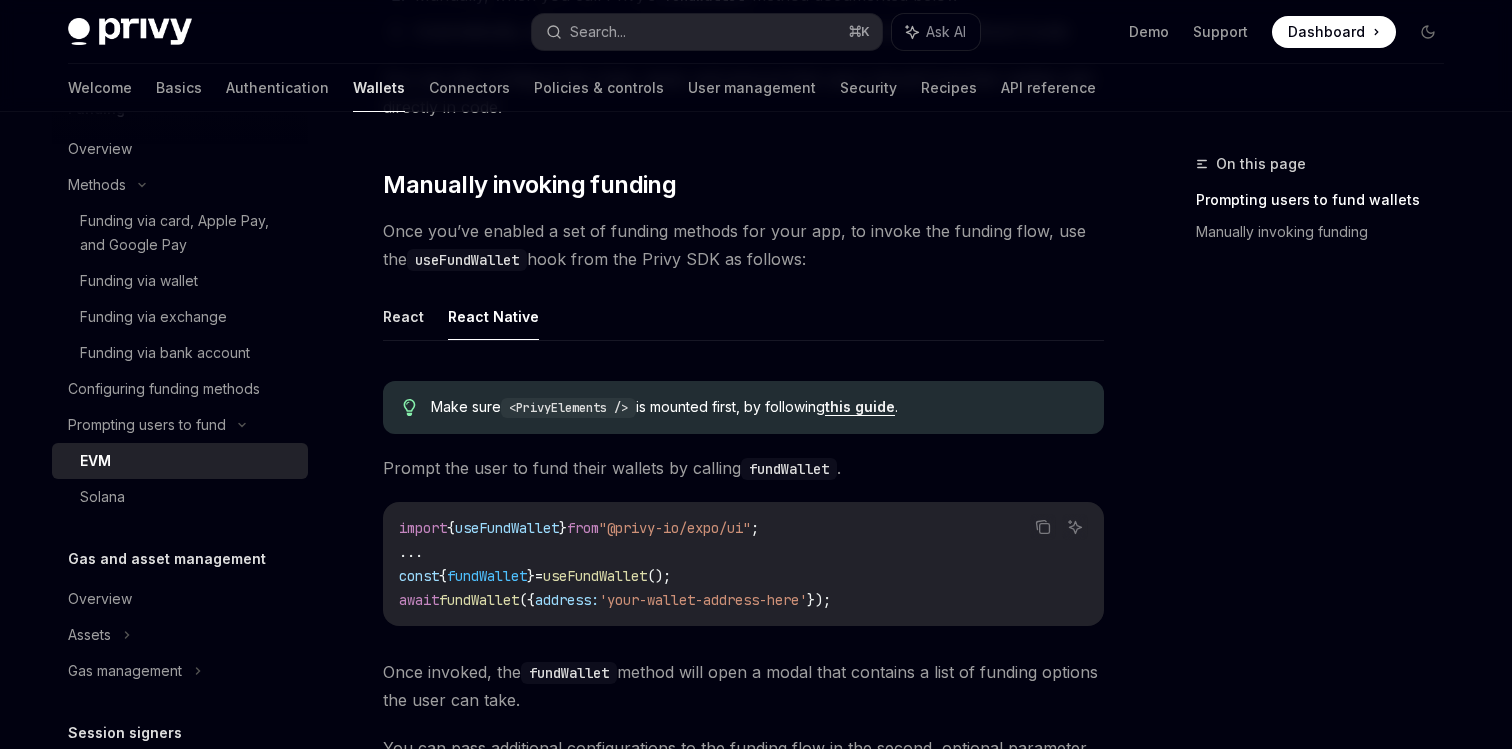 click on "this
guide" at bounding box center [860, 407] 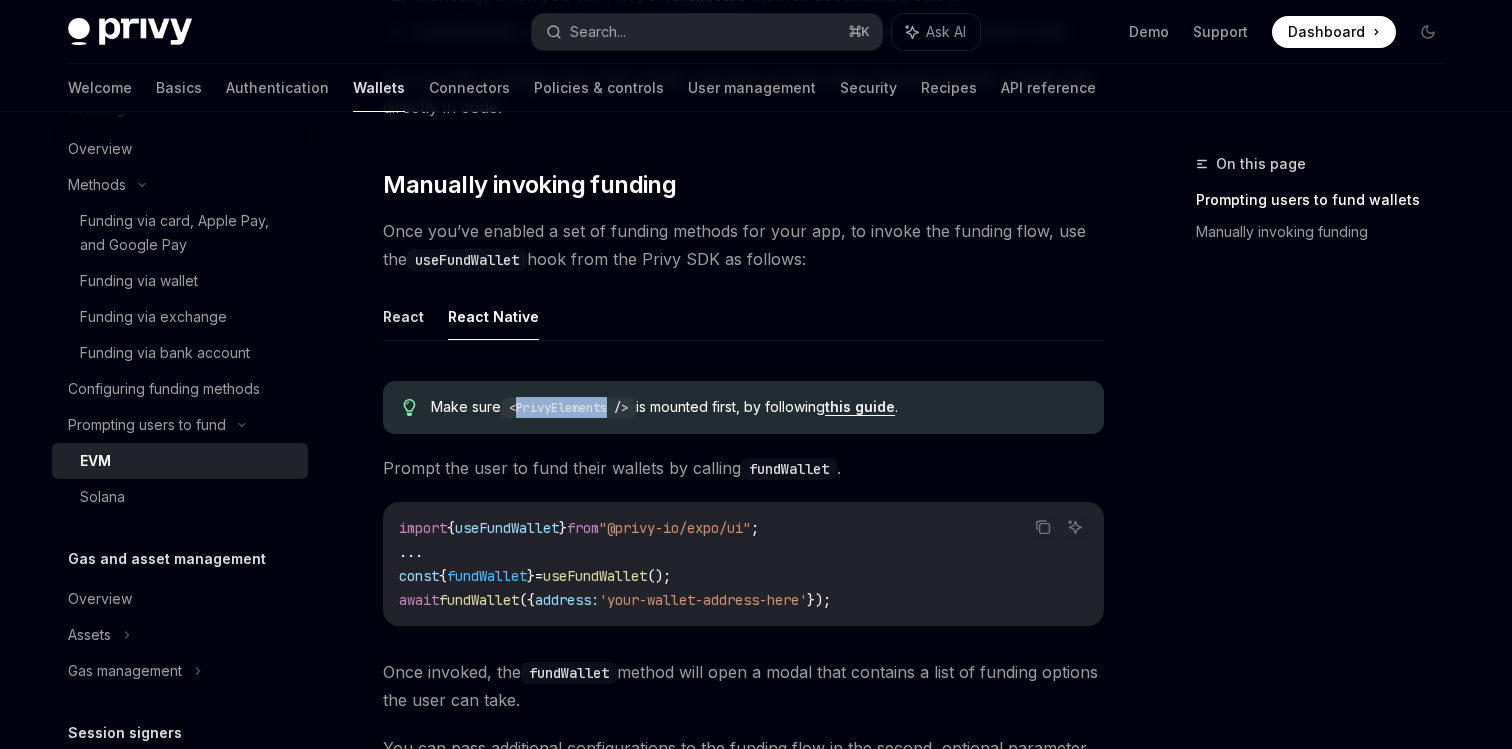 click on "<PrivyElements />" at bounding box center (568, 408) 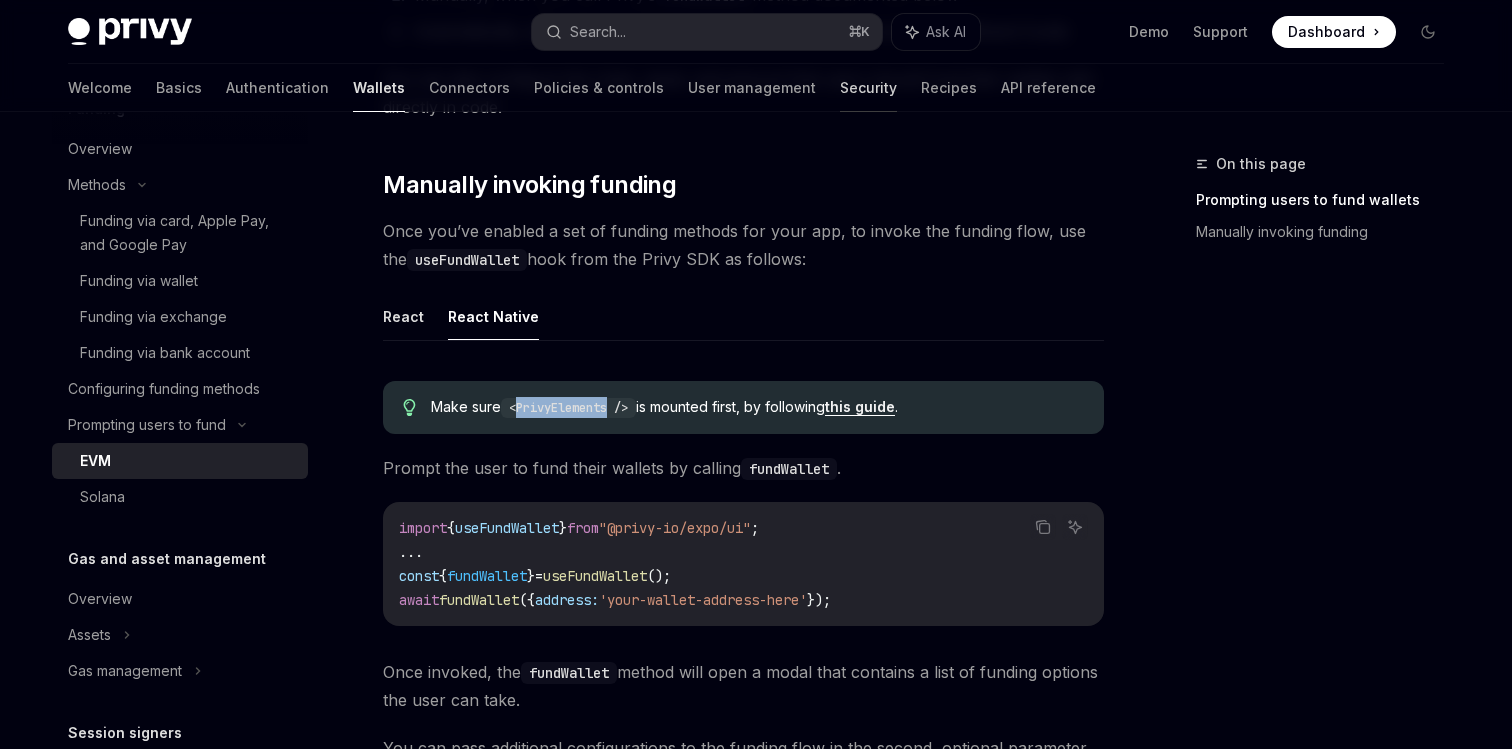copy on "PrivyElements" 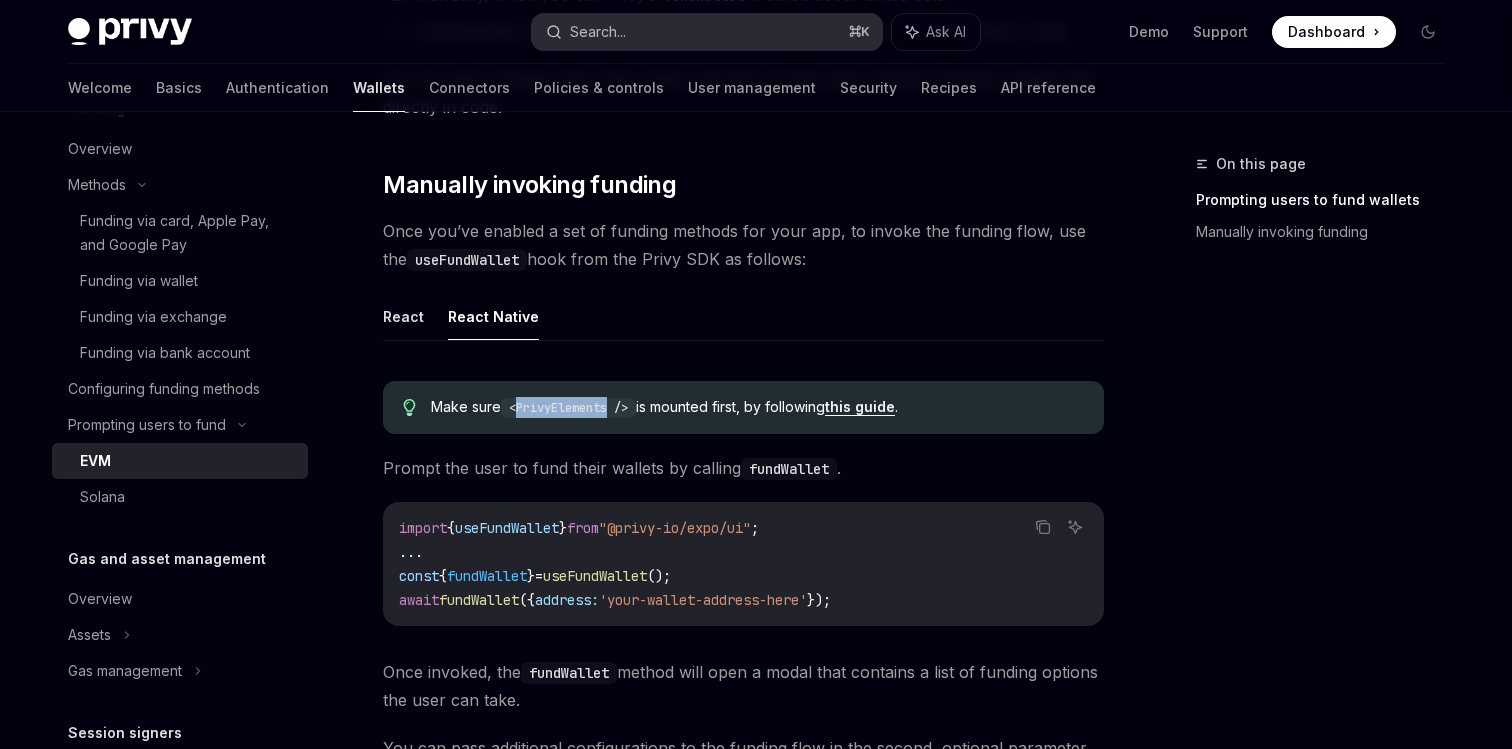 click on "Search... ⌘ K" at bounding box center [707, 32] 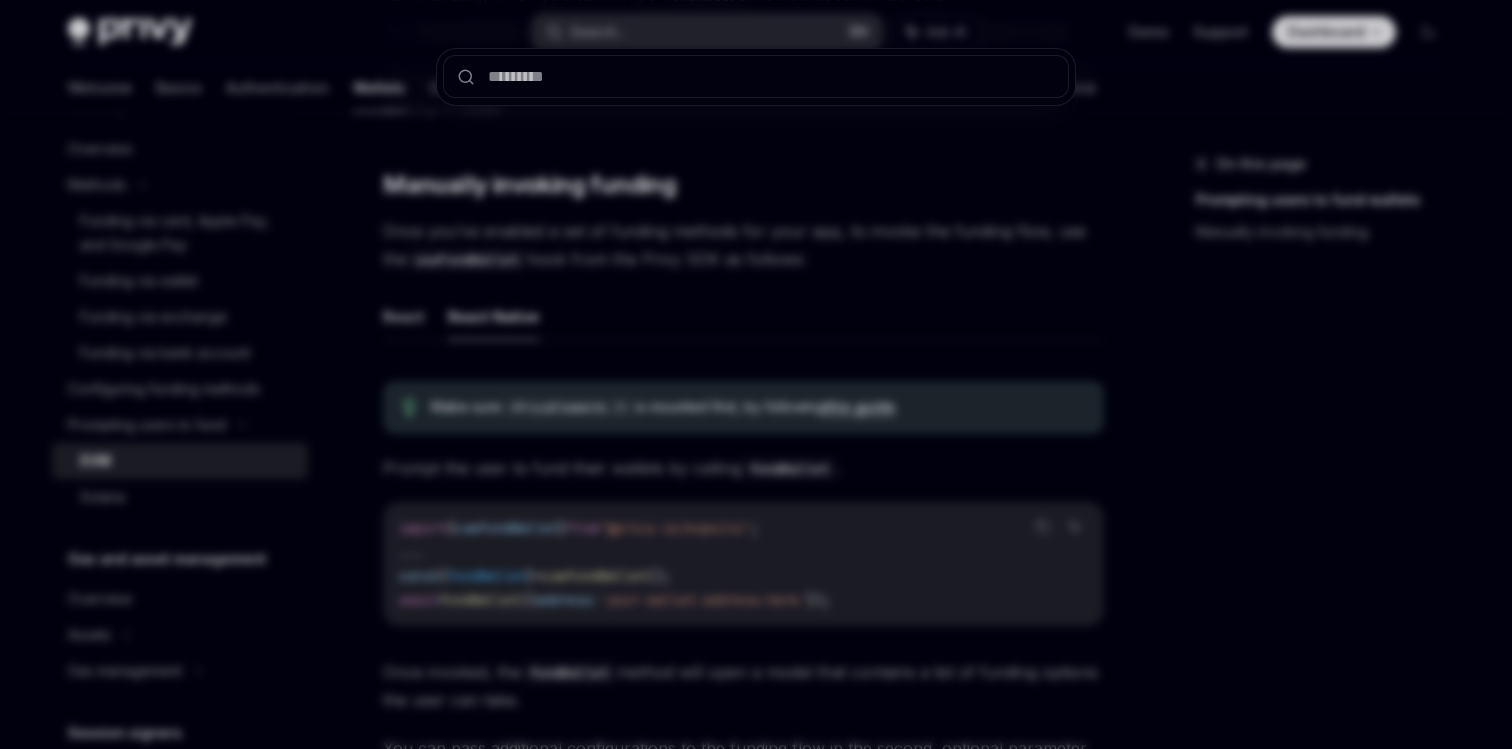 type on "**********" 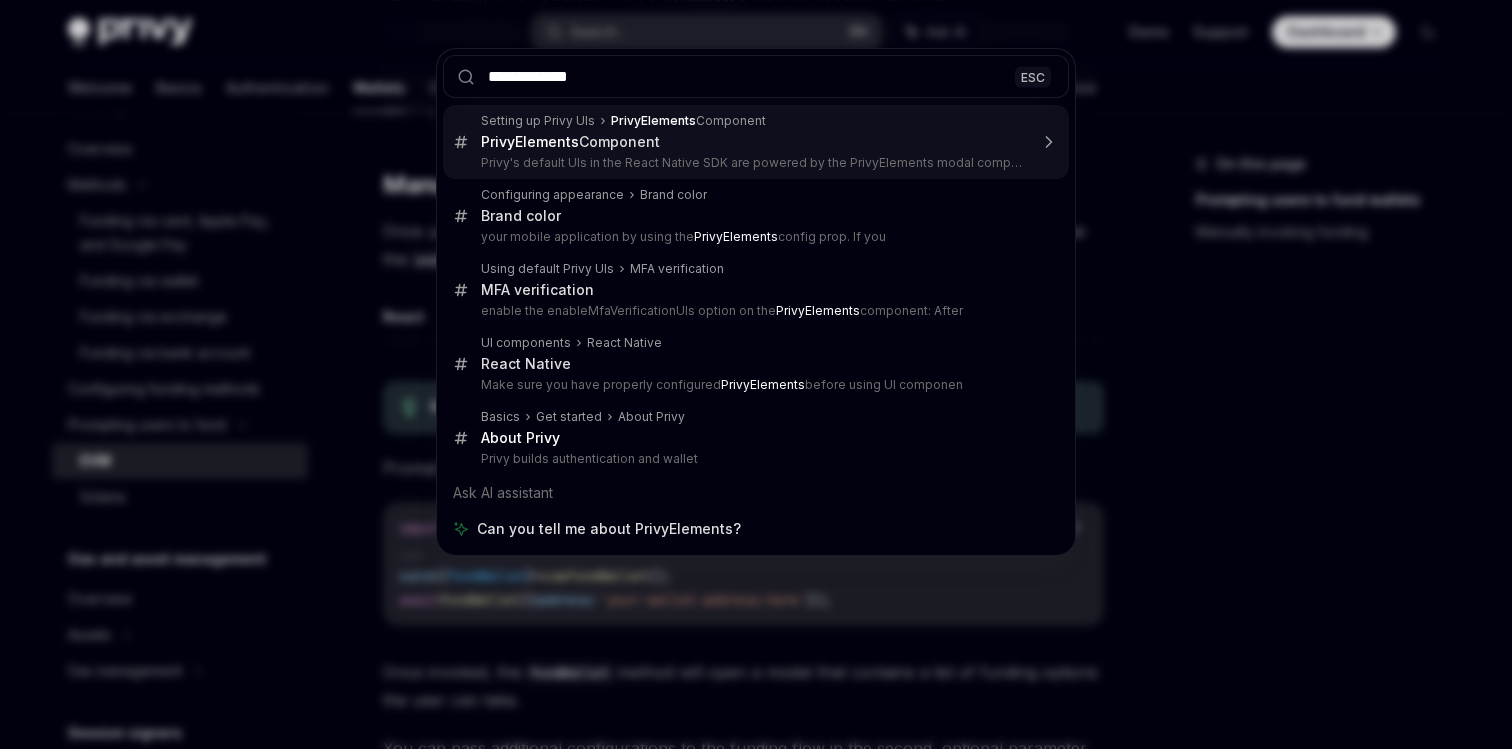 click on "Setting up Privy UIs PrivyElements  Component PrivyElements  Component
Privy's default UIs in the React Native SDK are powered by the PrivyElements modal component. Only" at bounding box center (754, 142) 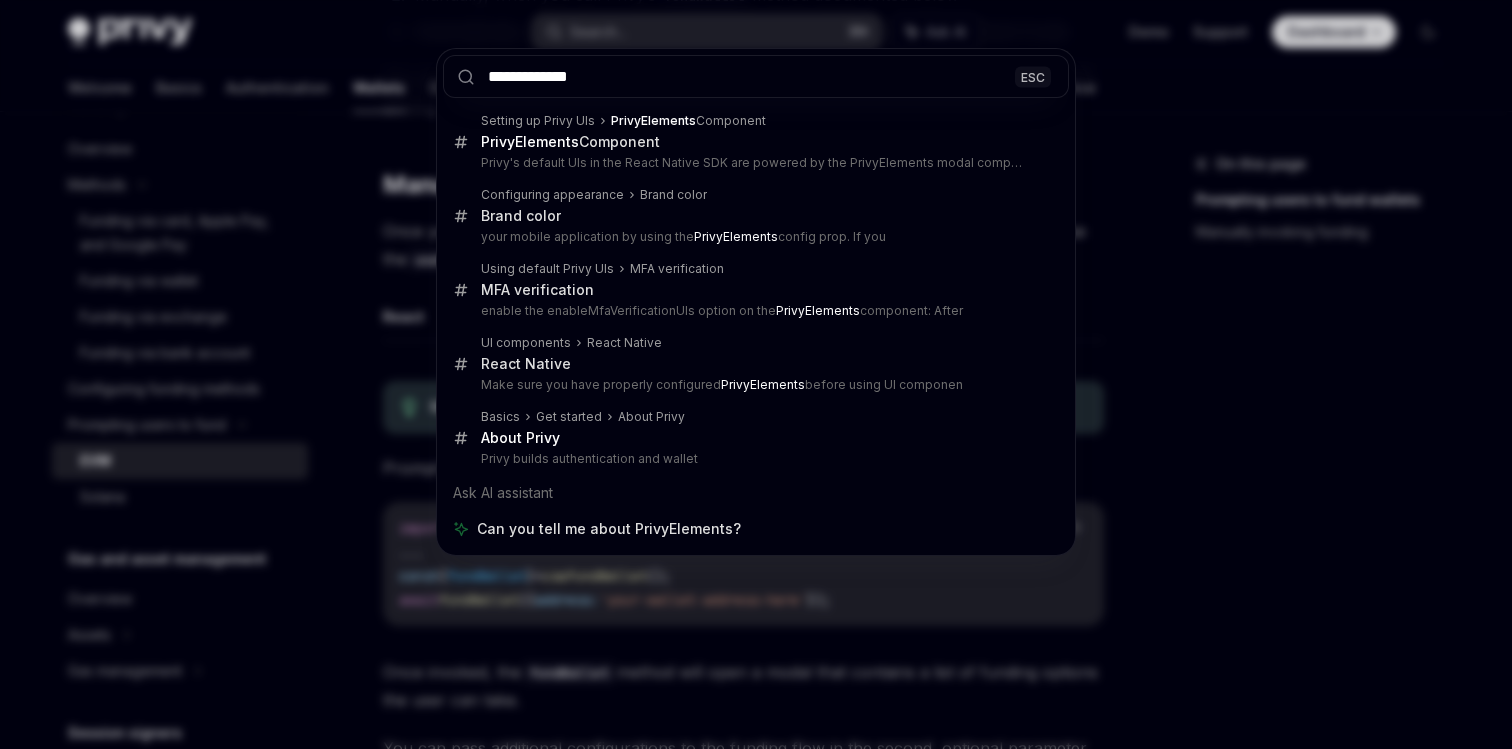 type on "*" 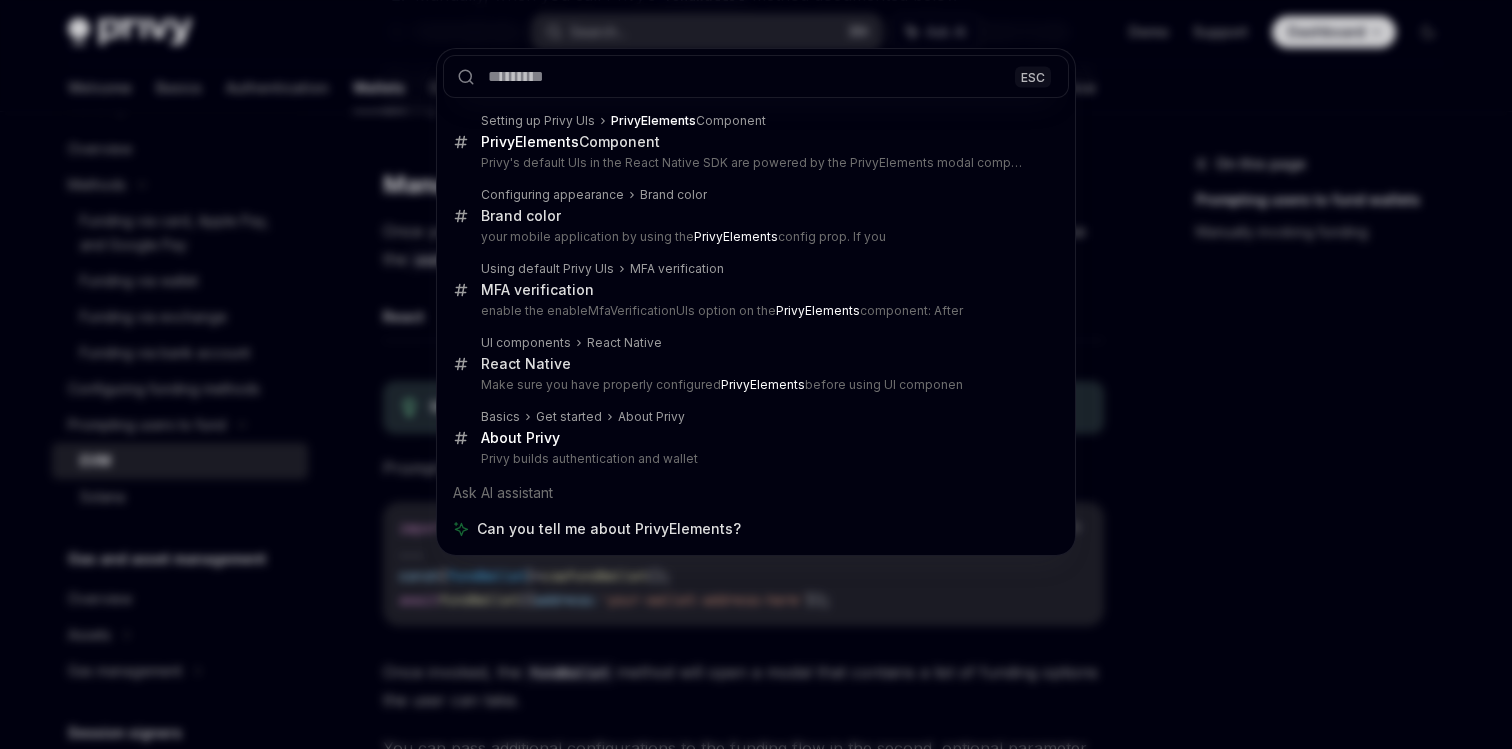 scroll, scrollTop: 151, scrollLeft: 0, axis: vertical 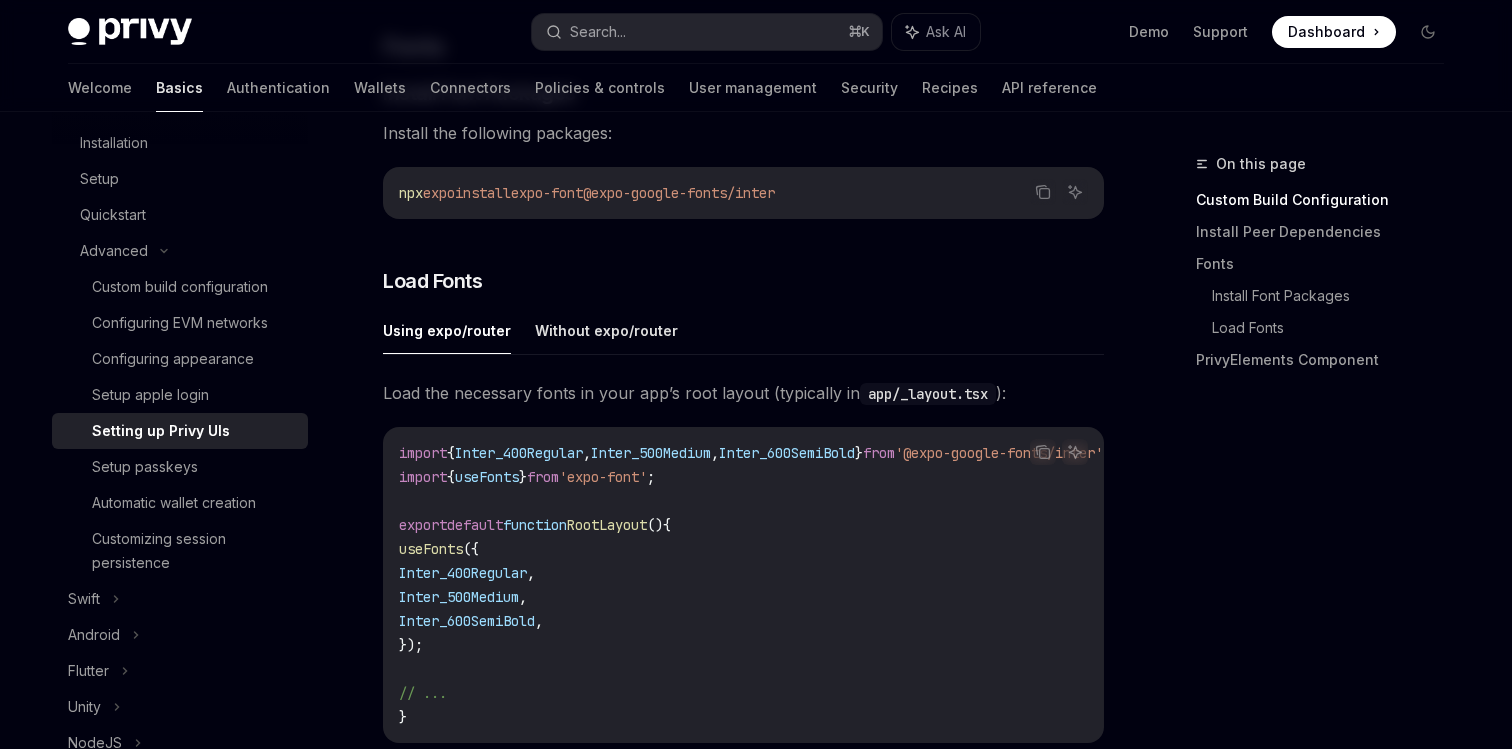 type 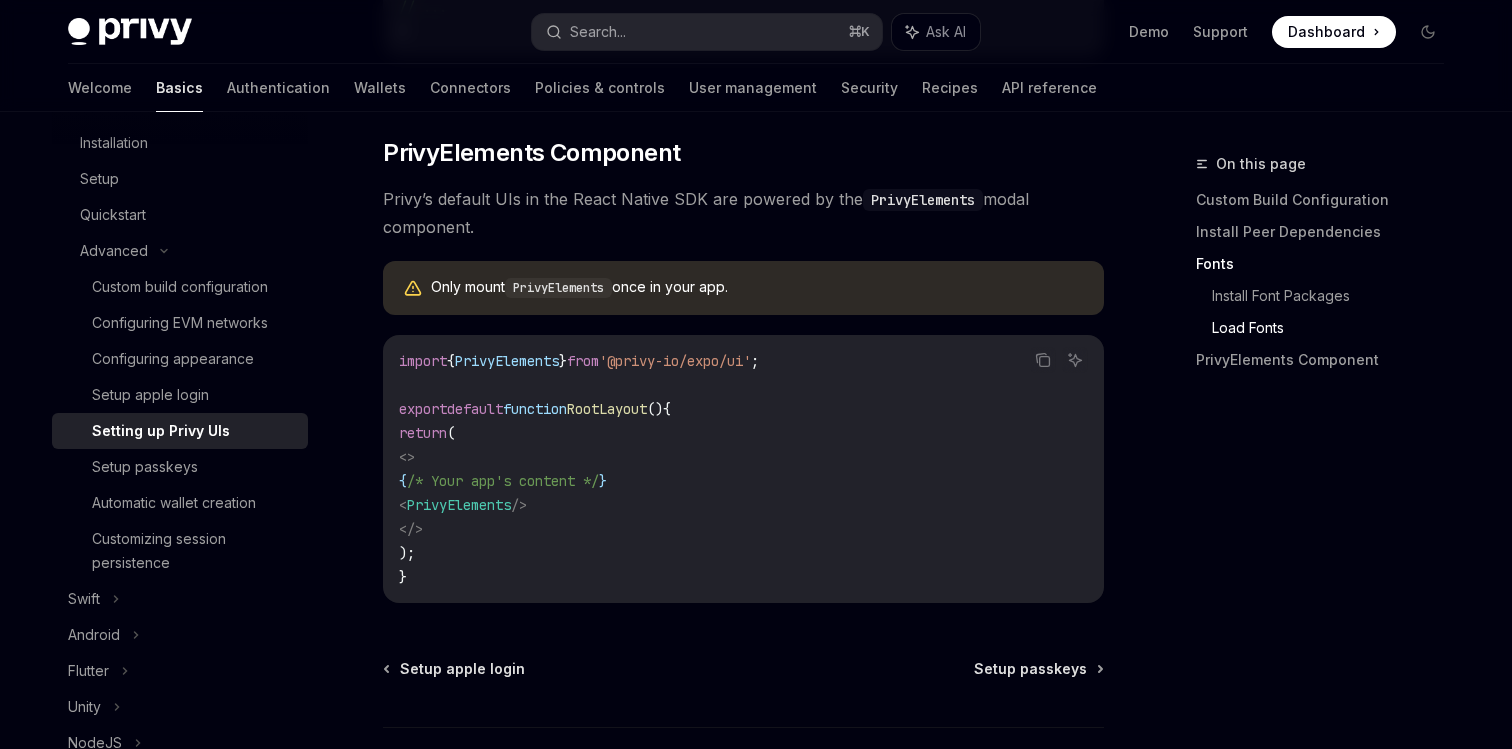 scroll, scrollTop: 1436, scrollLeft: 0, axis: vertical 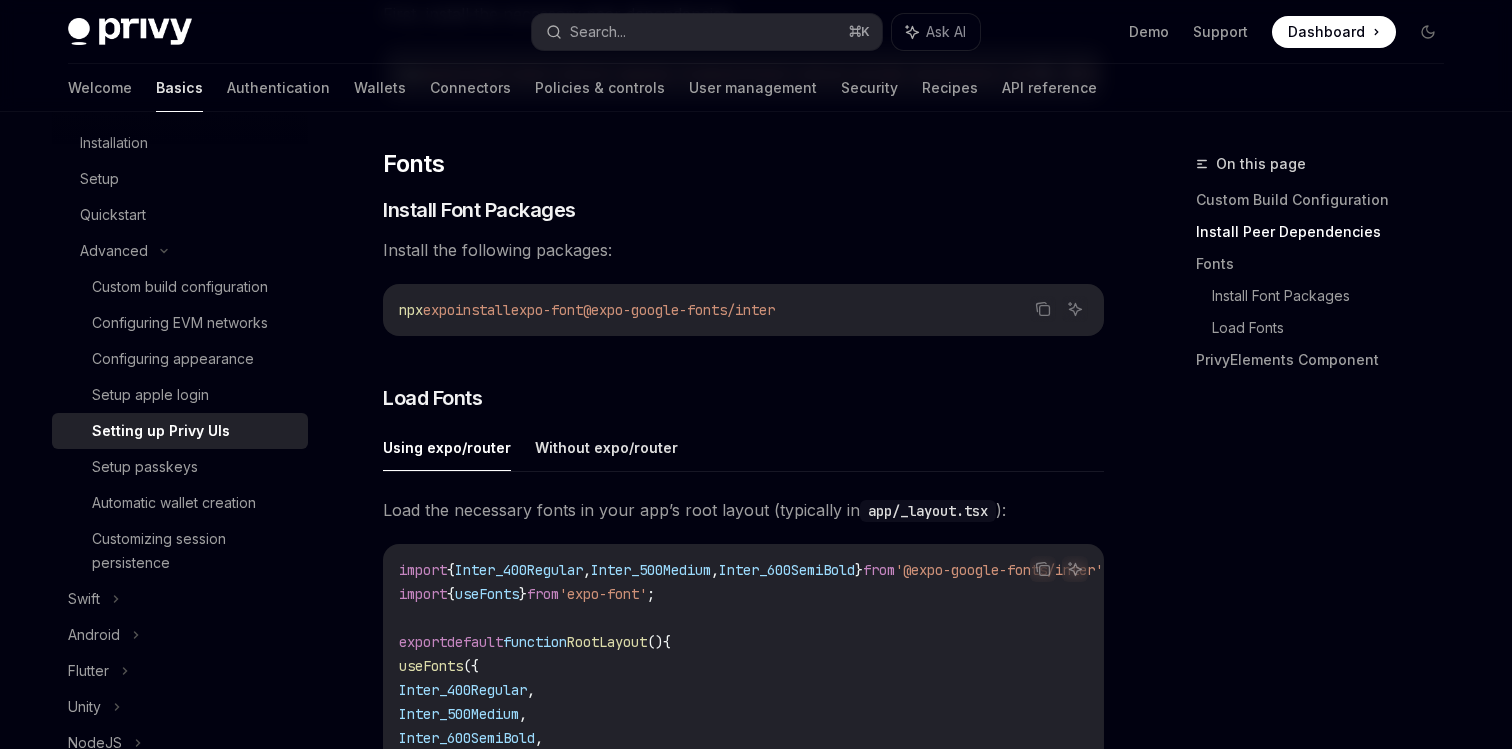 type on "*" 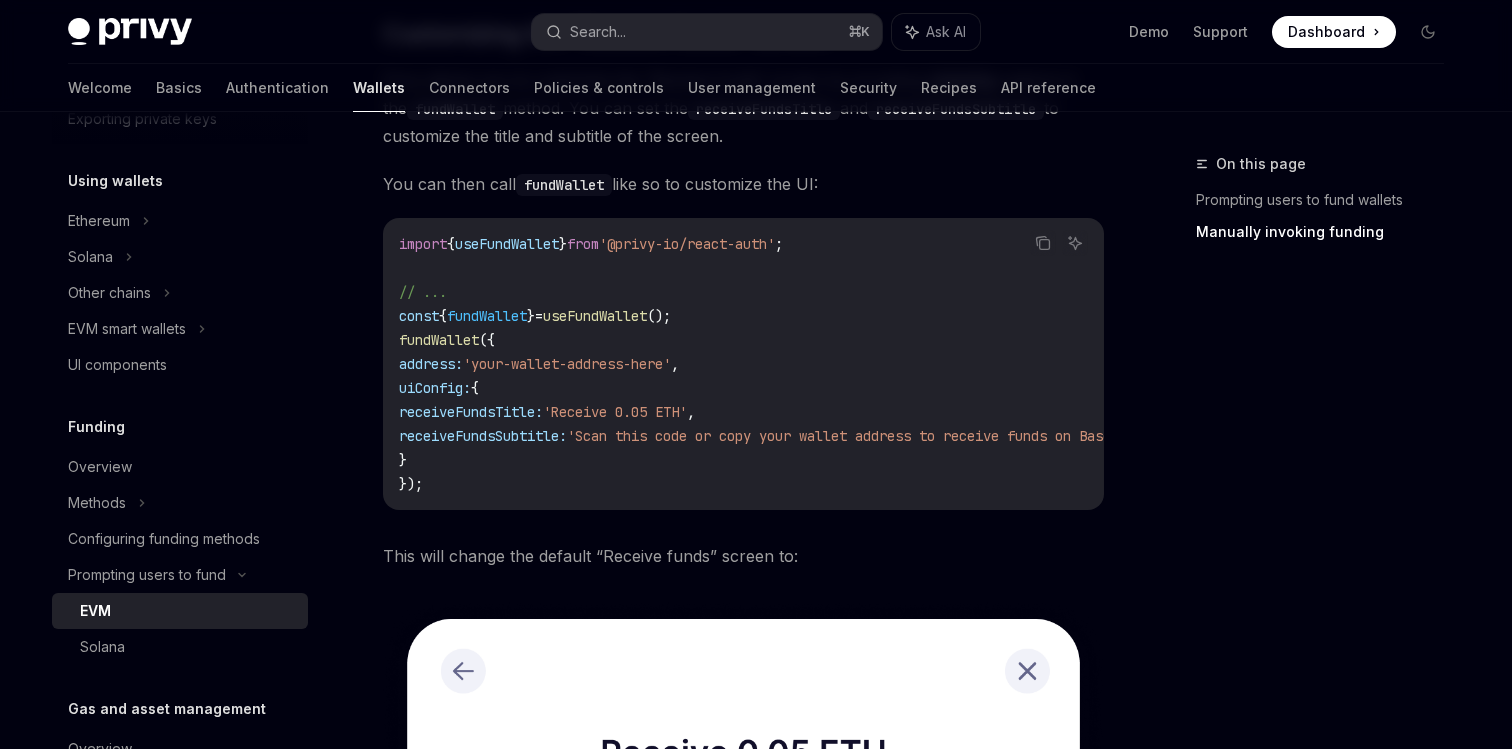 scroll, scrollTop: 5227, scrollLeft: 0, axis: vertical 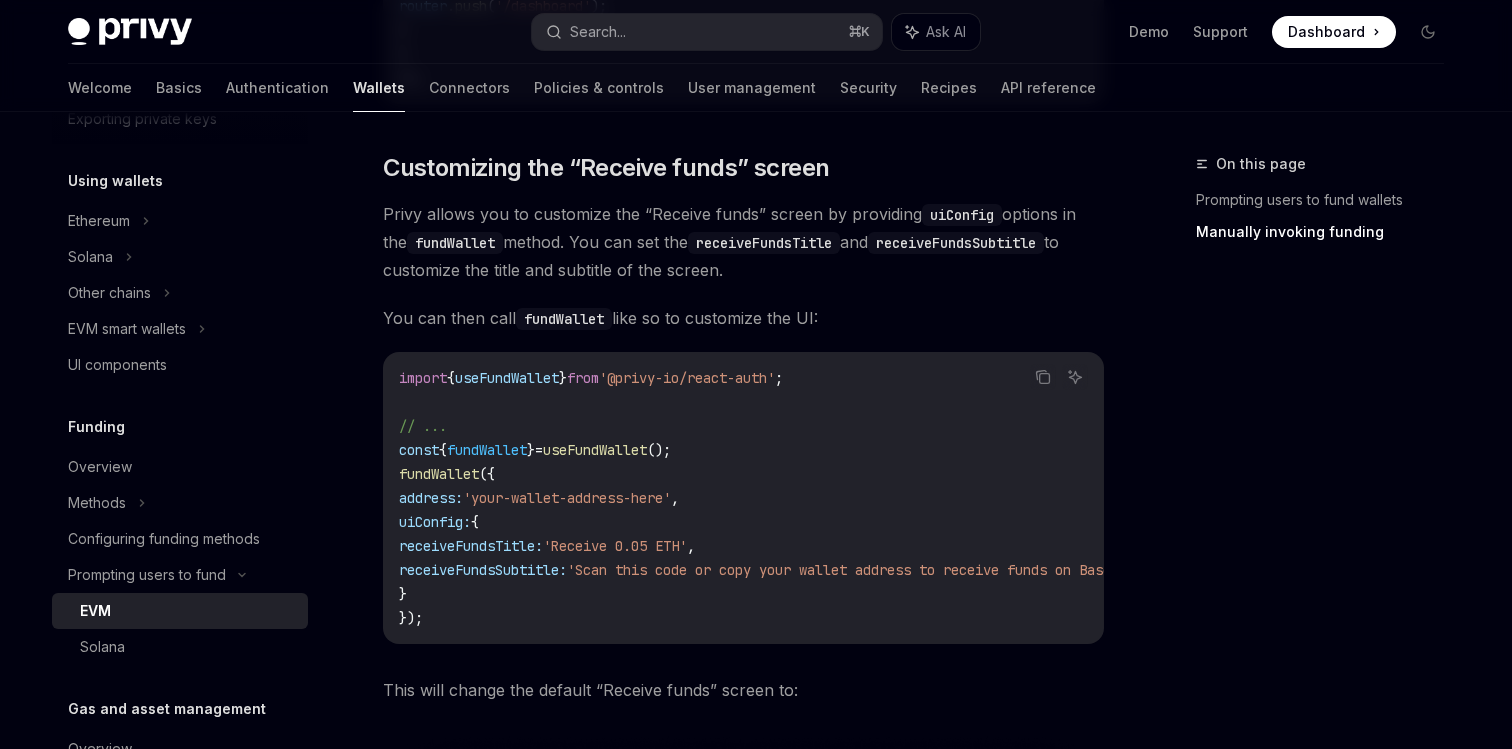click on "Privy allows you to customize the “Receive funds” screen by providing  uiConfig  options in the  fundWallet  method. You can set the  receiveFundsTitle  and  receiveFundsSubtitle  to customize the title and subtitle of the screen." at bounding box center (743, 242) 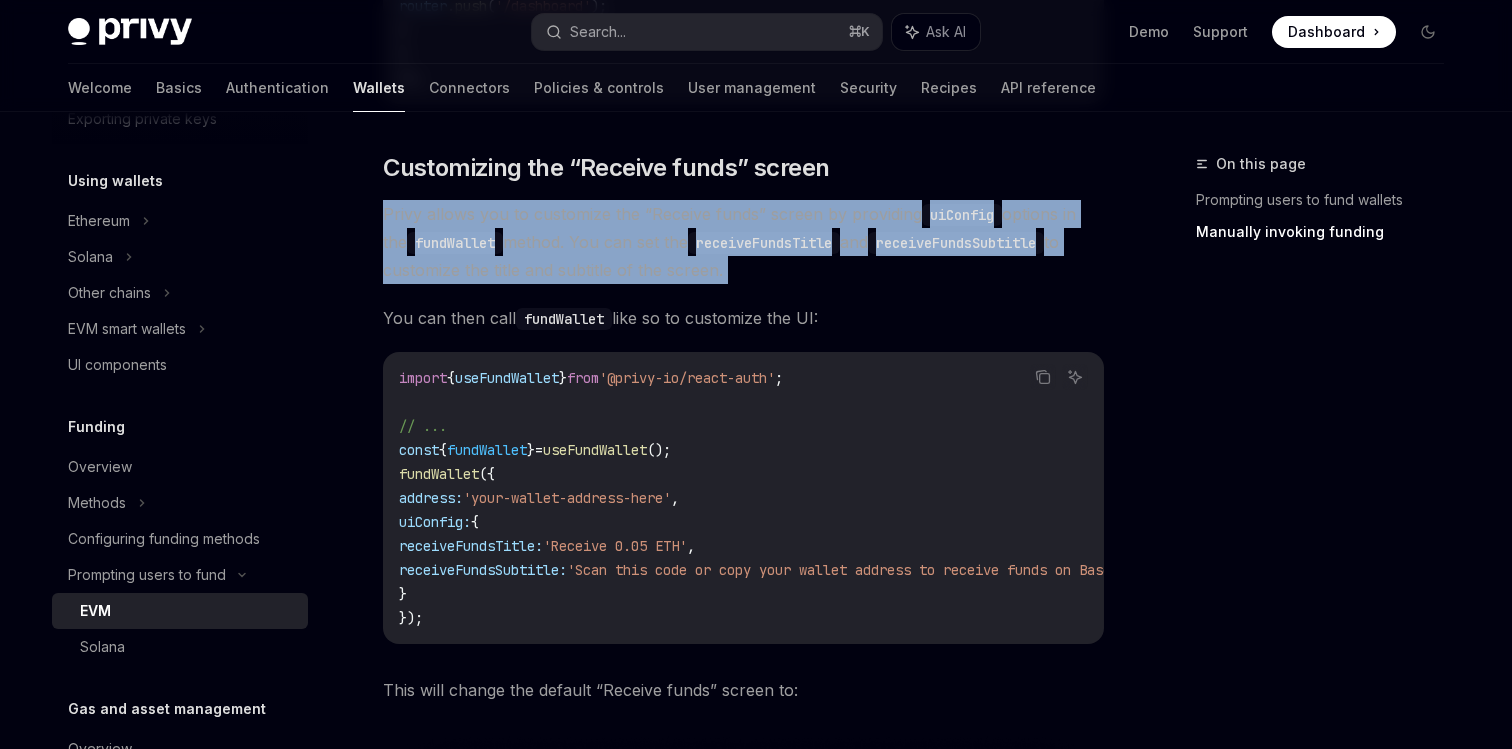 click on "Privy allows you to customize the “Receive funds” screen by providing  uiConfig  options in the  fundWallet  method. You can set the  receiveFundsTitle  and  receiveFundsSubtitle  to customize the title and subtitle of the screen." at bounding box center (743, 242) 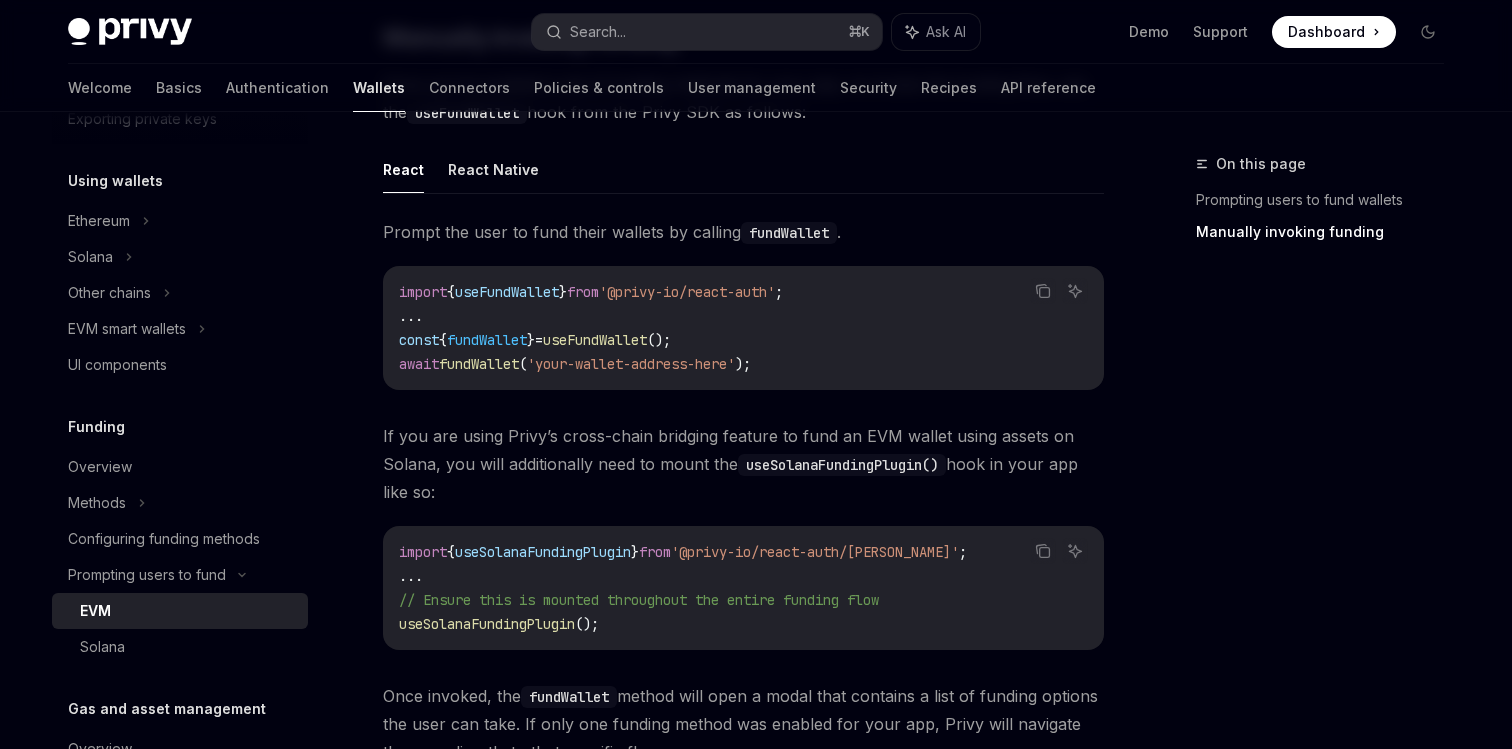 scroll, scrollTop: 655, scrollLeft: 0, axis: vertical 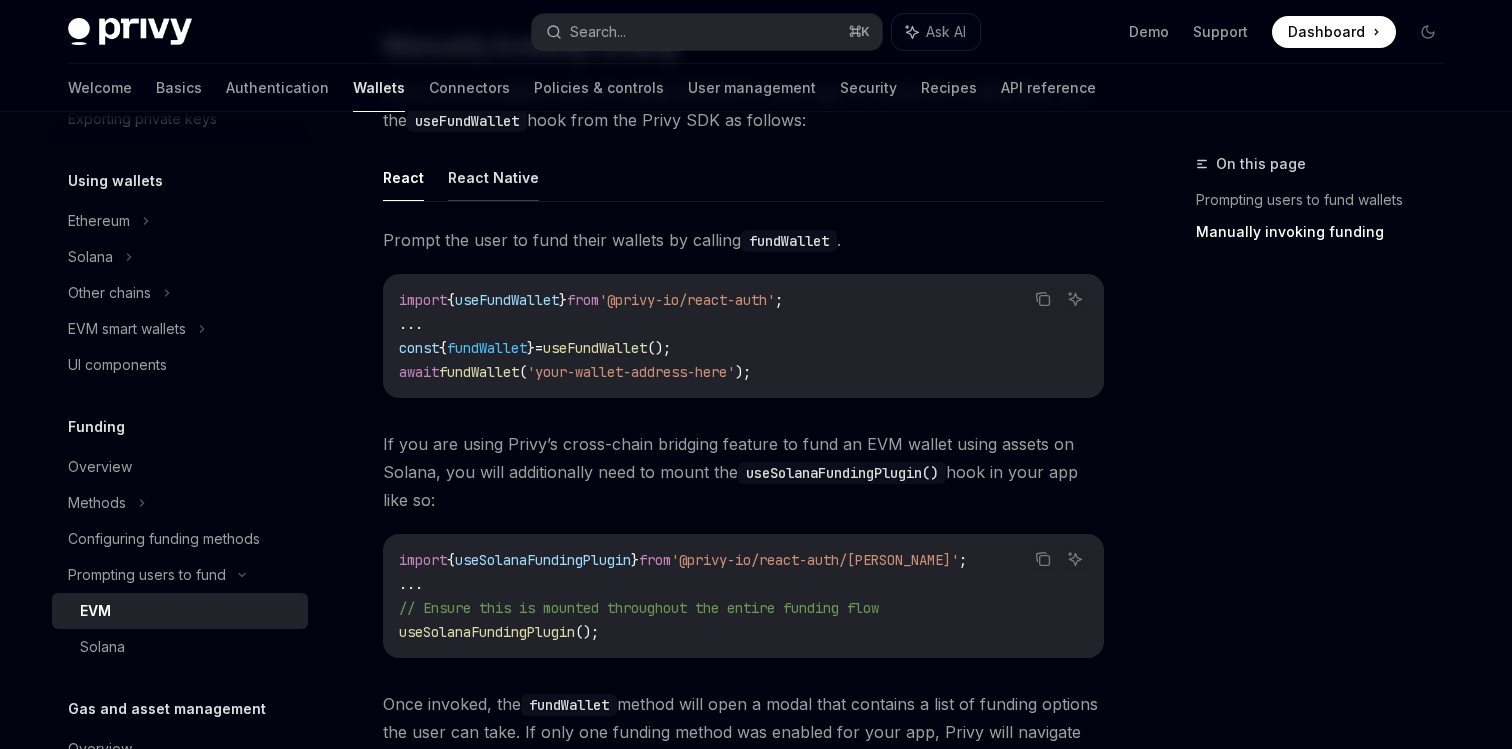 click on "React Native" at bounding box center (493, 177) 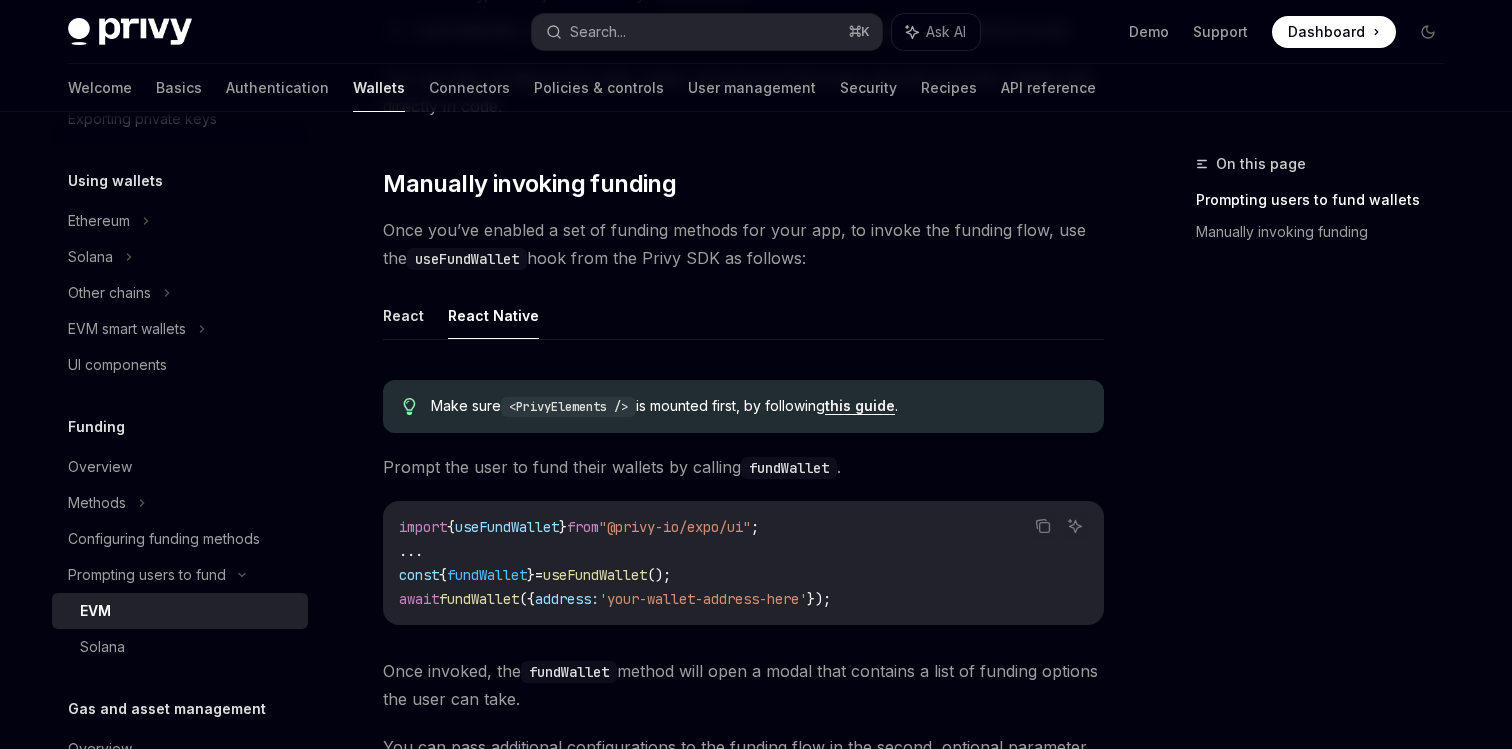 scroll, scrollTop: 398, scrollLeft: 0, axis: vertical 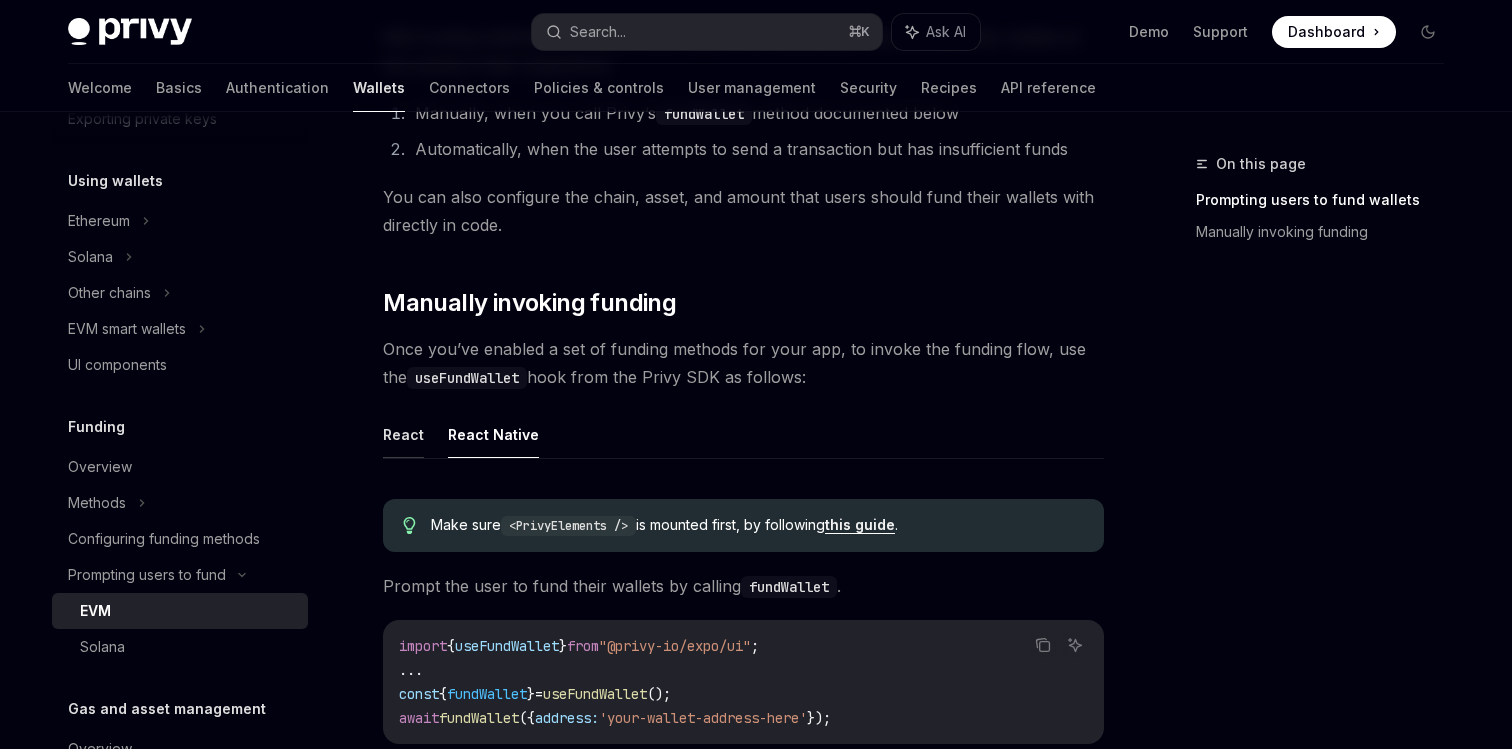click on "React" at bounding box center (403, 434) 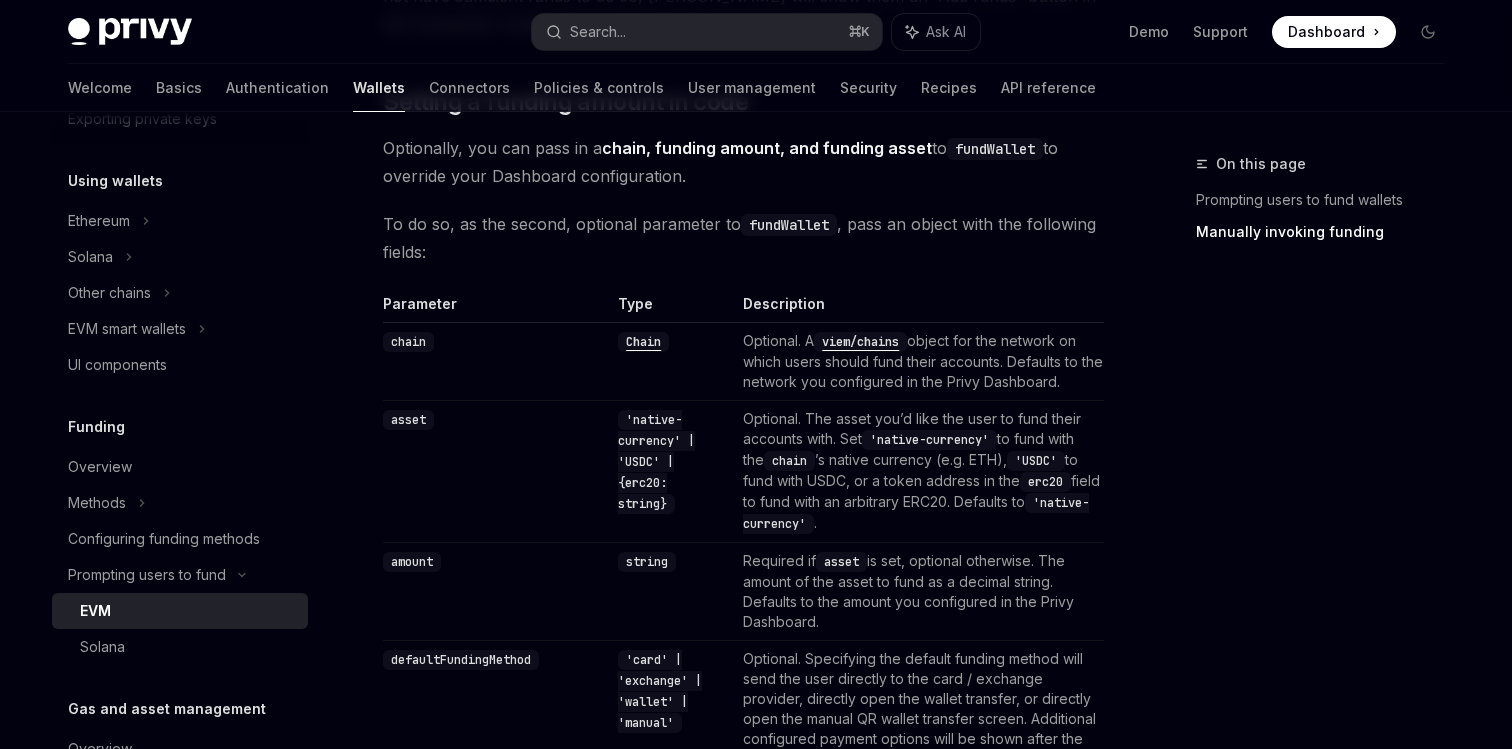 scroll, scrollTop: 1374, scrollLeft: 0, axis: vertical 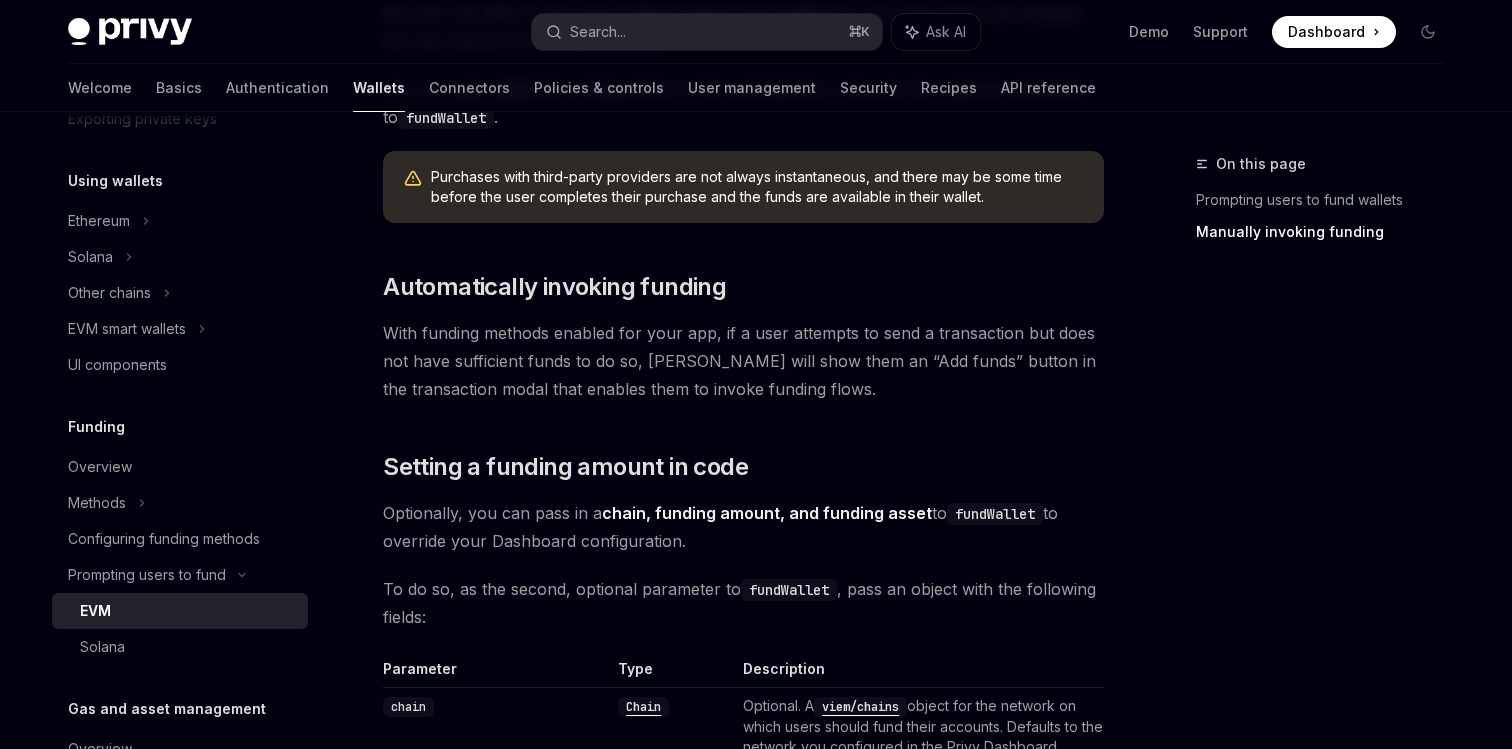 type 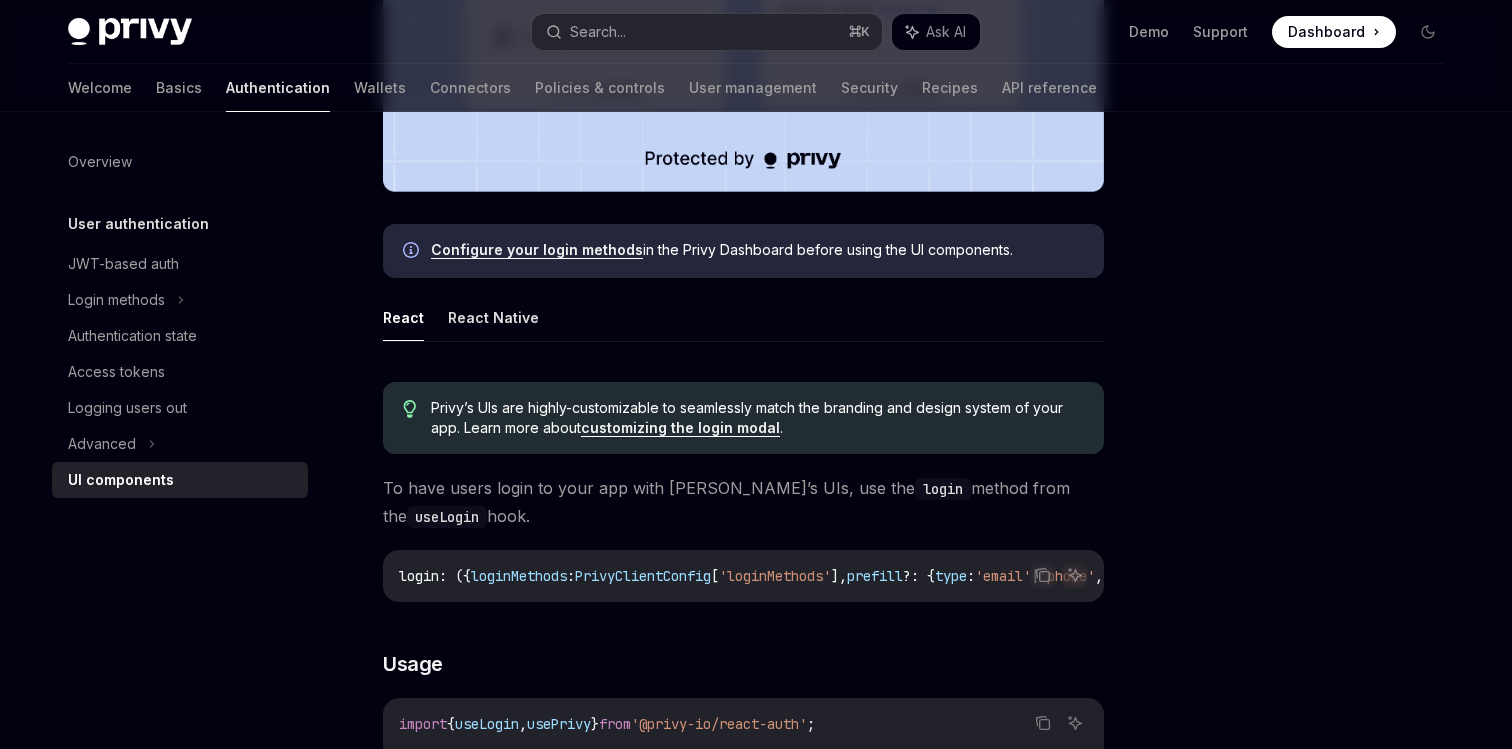scroll, scrollTop: 962, scrollLeft: 0, axis: vertical 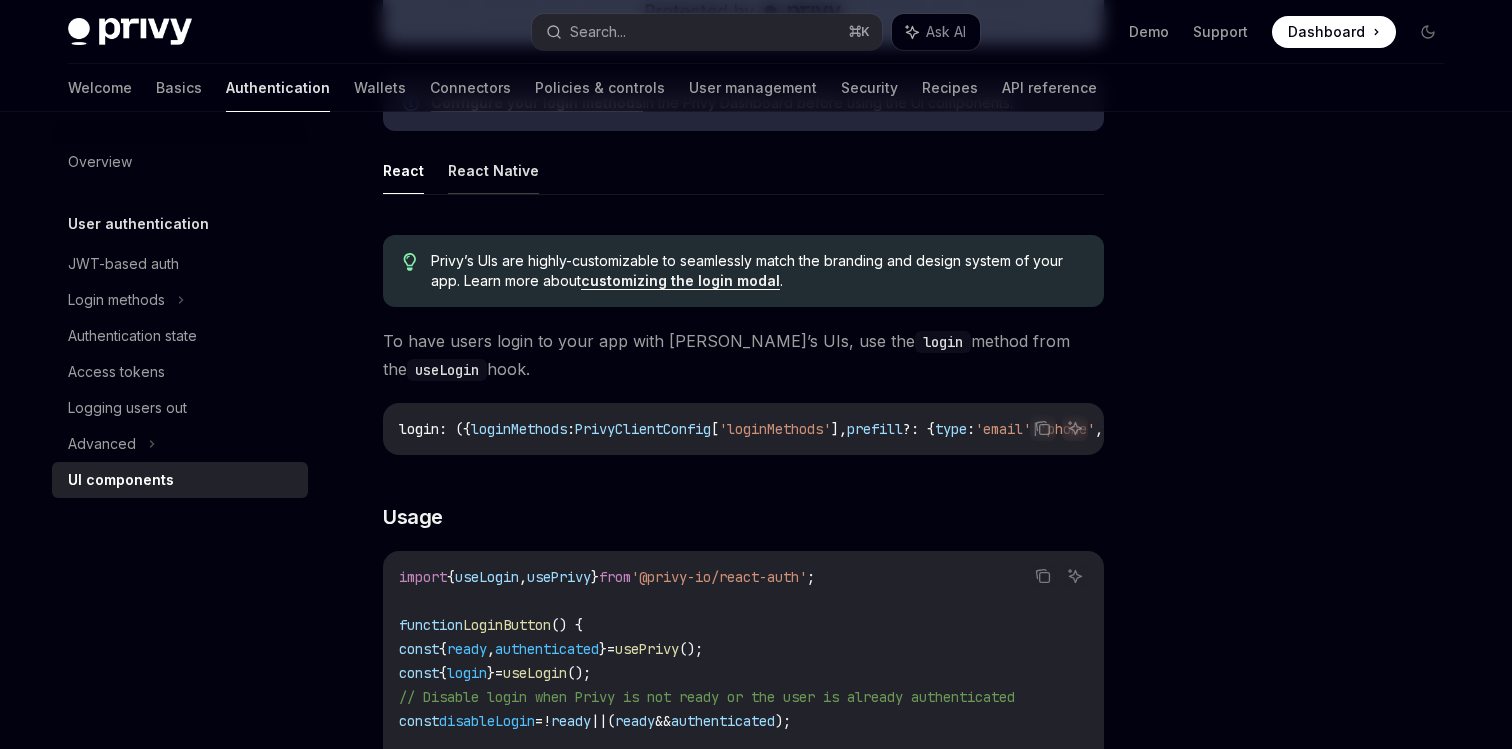 click on "React Native" at bounding box center [493, 170] 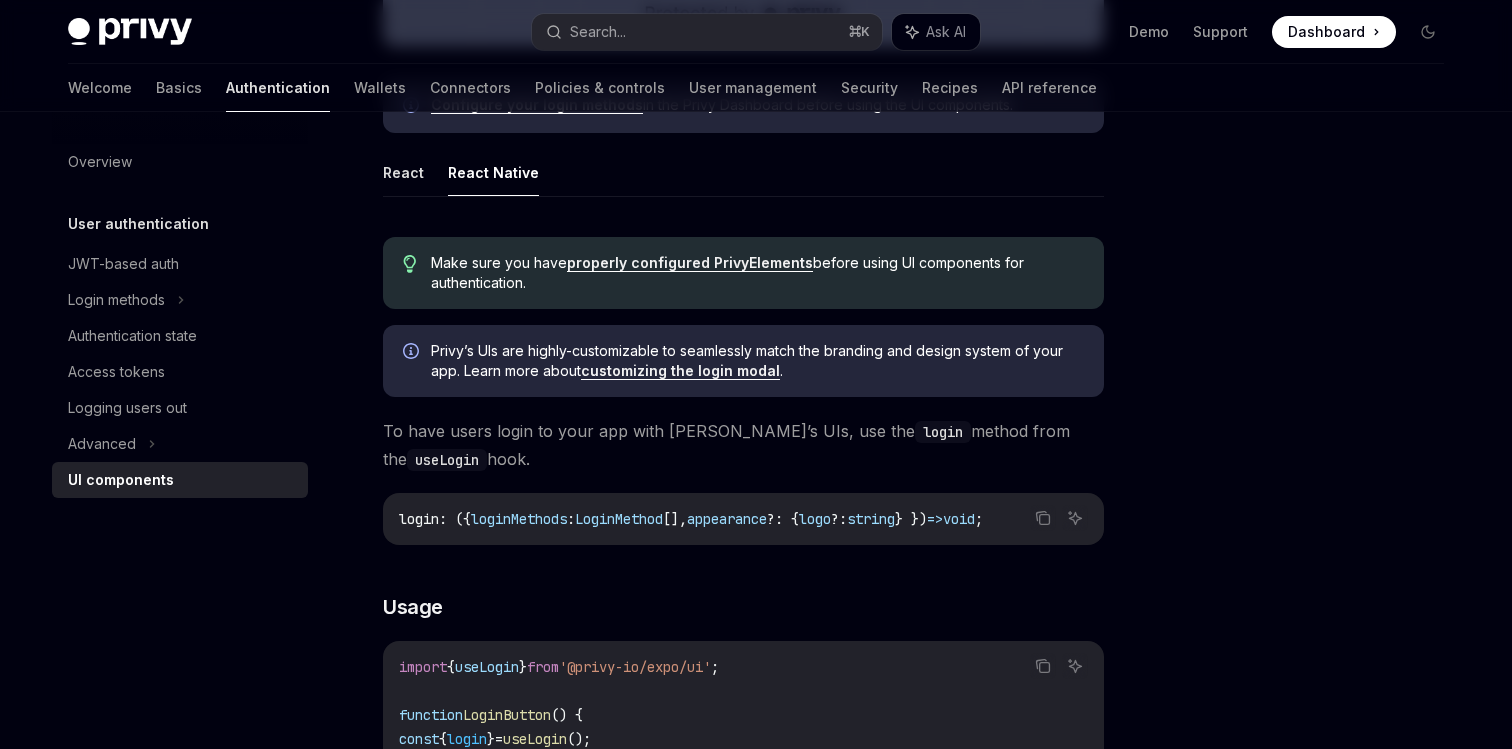 scroll, scrollTop: 1039, scrollLeft: 0, axis: vertical 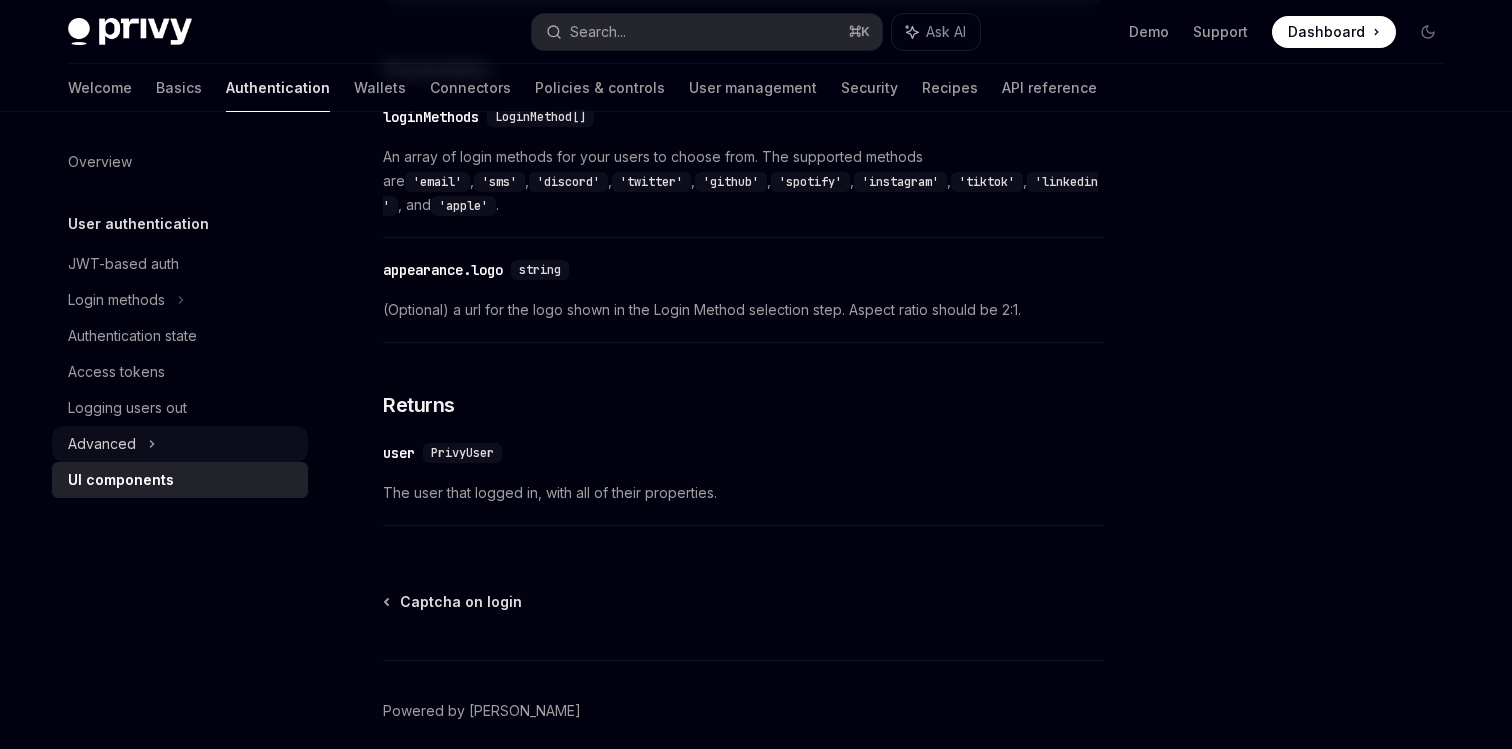 click on "Advanced" at bounding box center (180, 444) 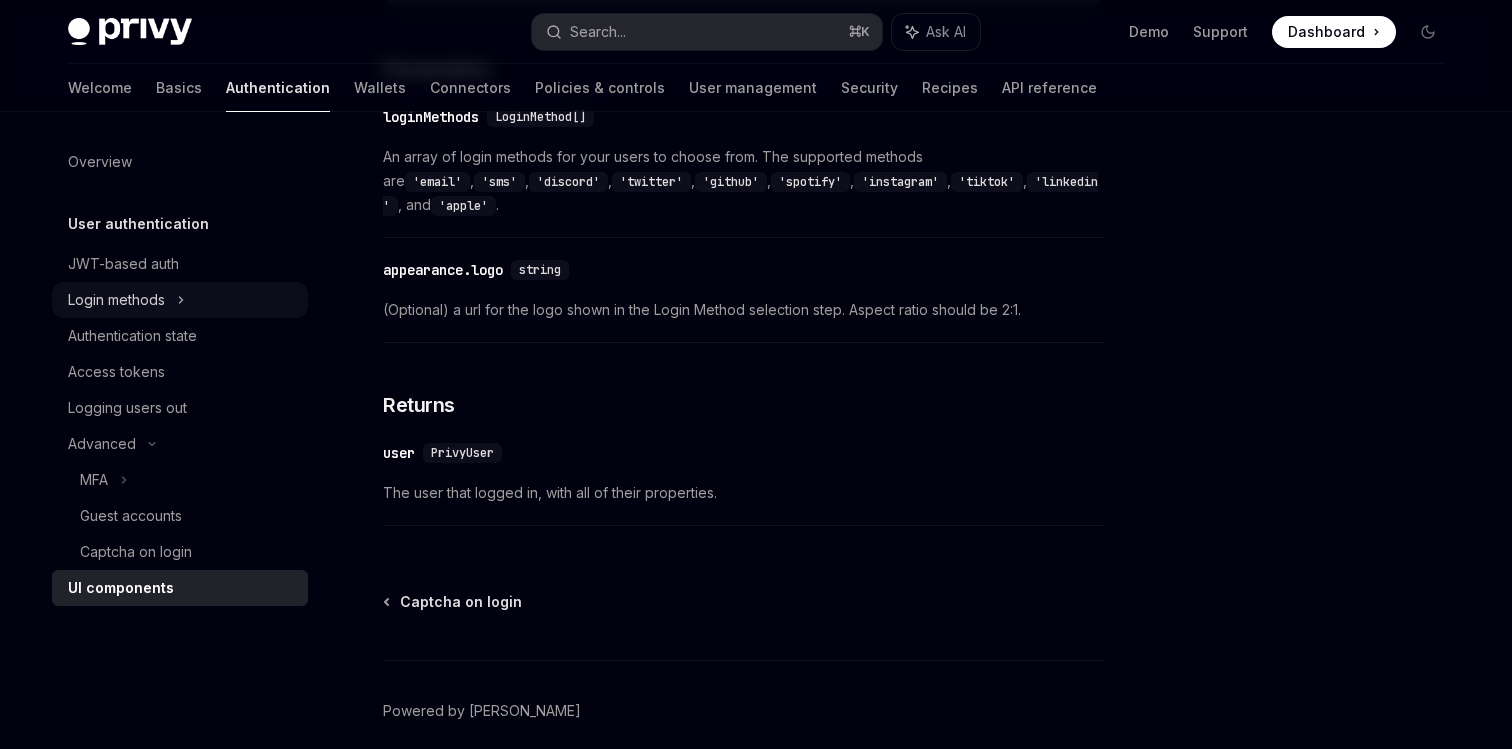 click on "Login methods" at bounding box center [180, 300] 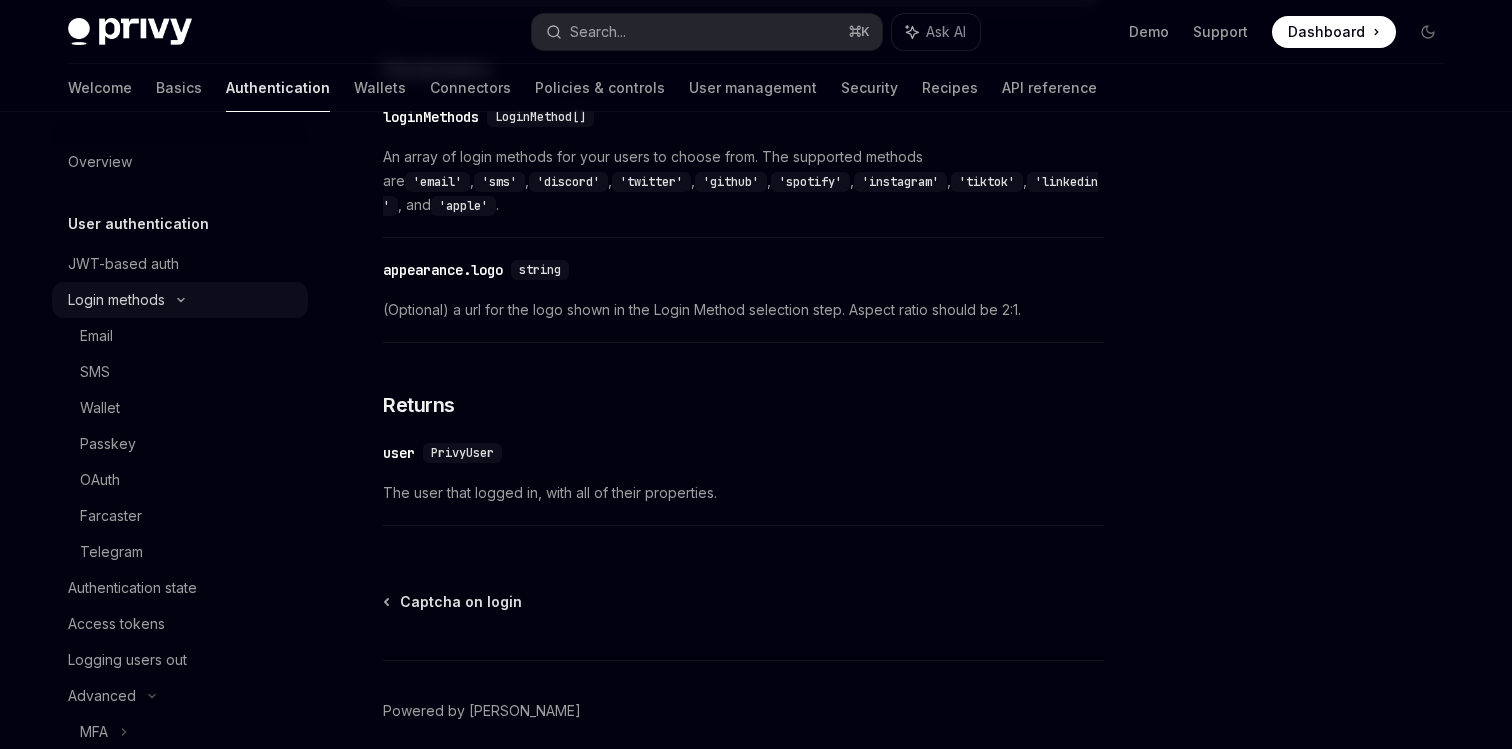 type on "*" 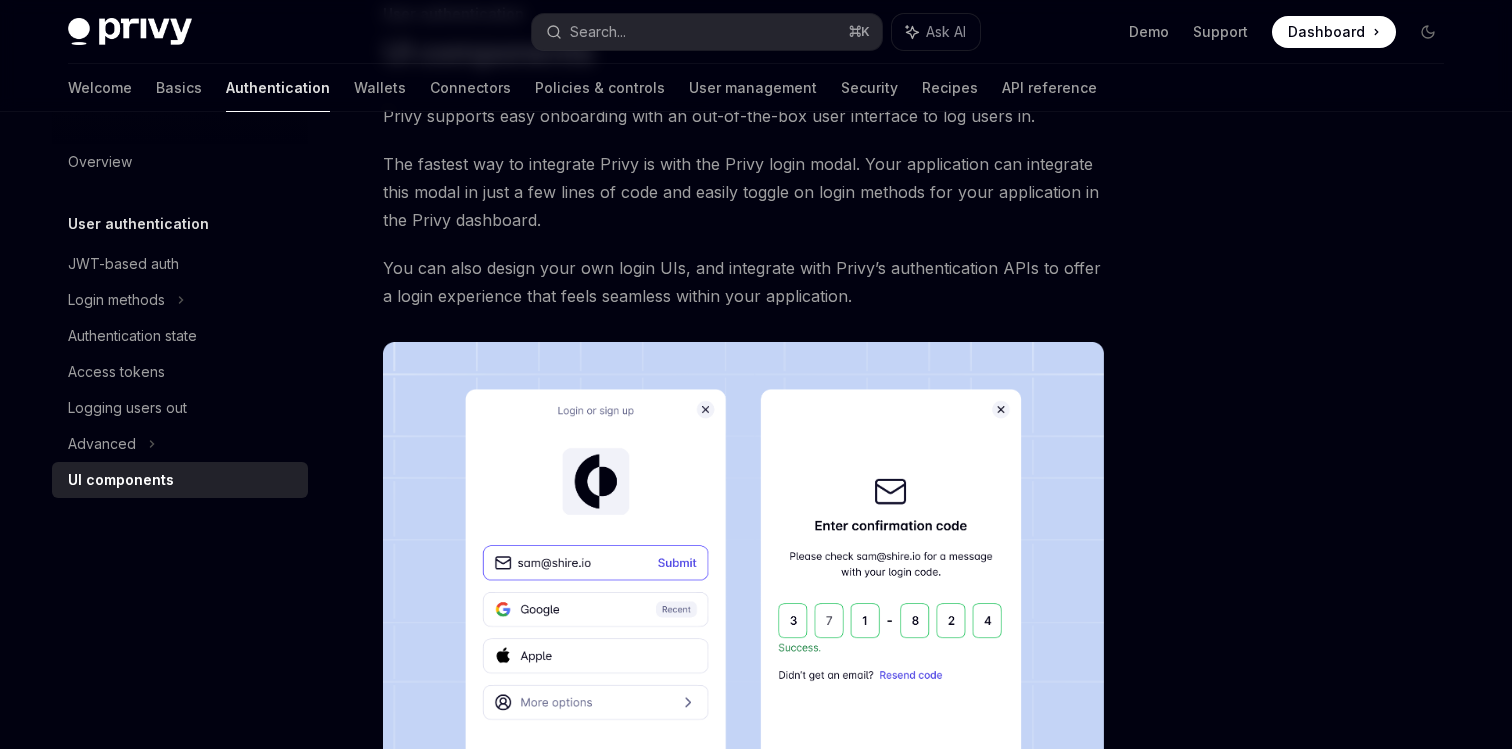 scroll, scrollTop: 0, scrollLeft: 0, axis: both 